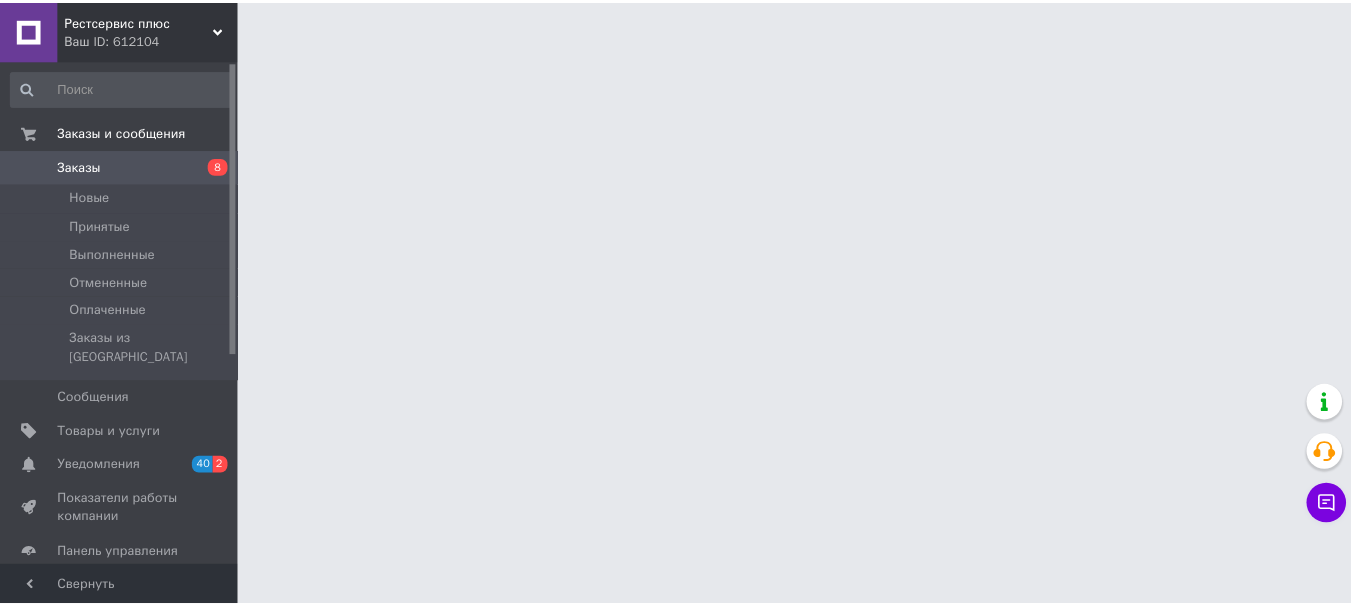 scroll, scrollTop: 0, scrollLeft: 0, axis: both 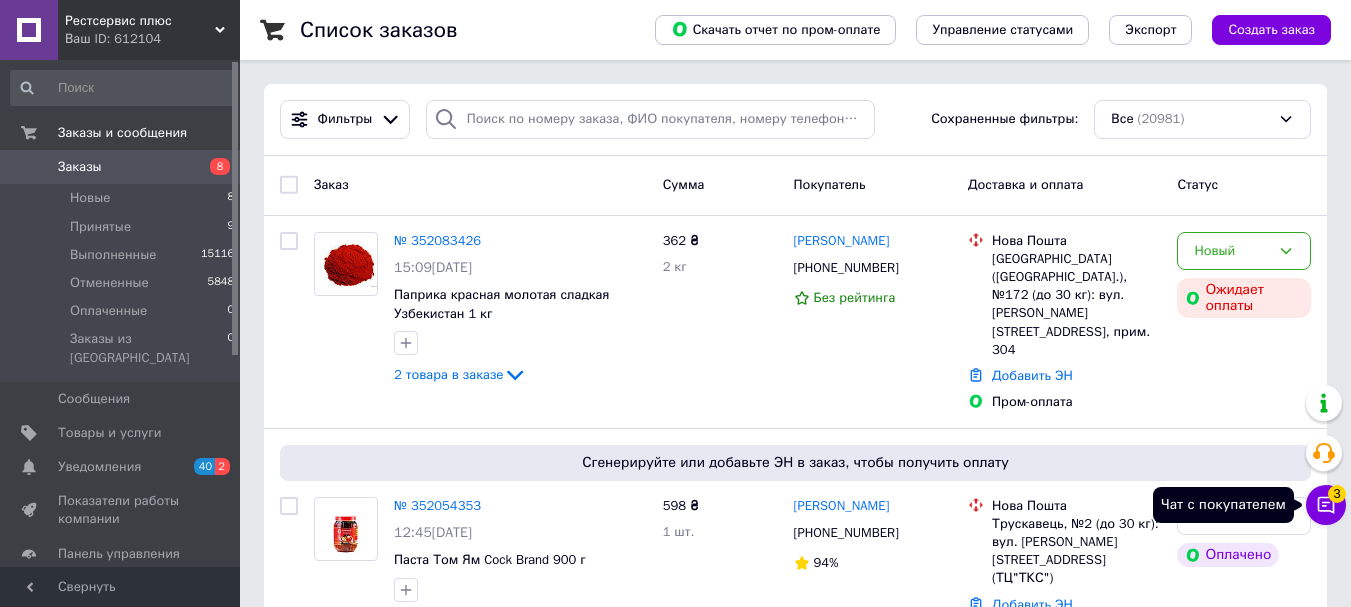 click 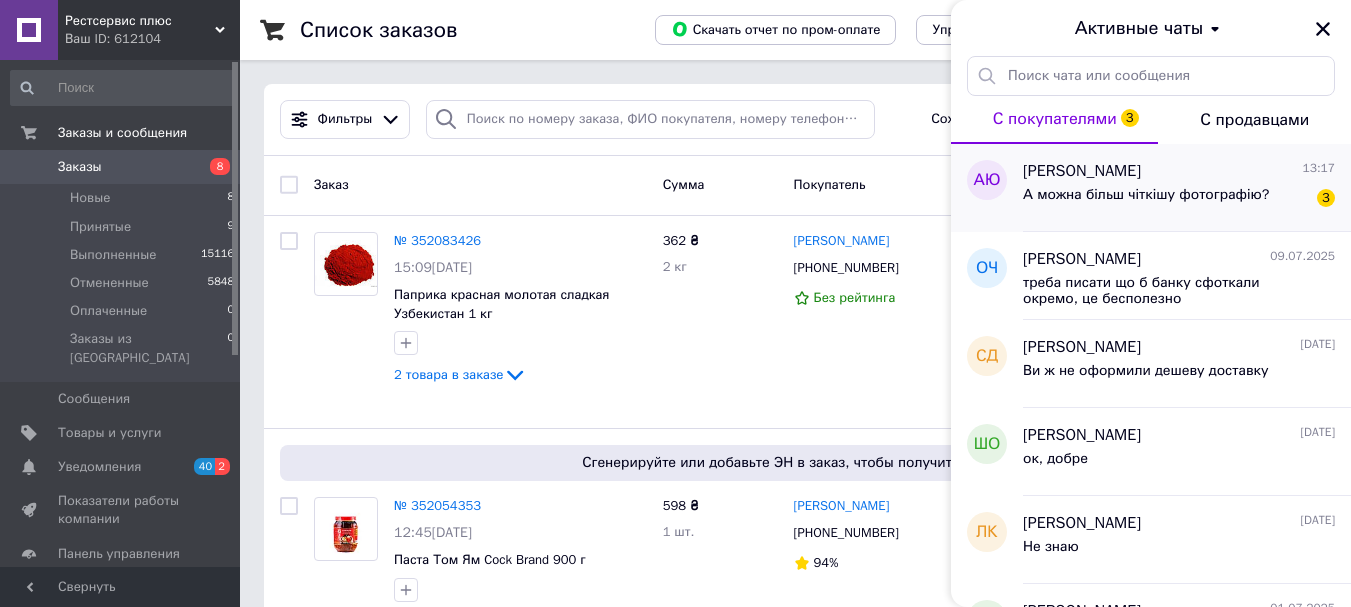 click on "А можна більш чіткішу фотографію?" at bounding box center [1146, 201] 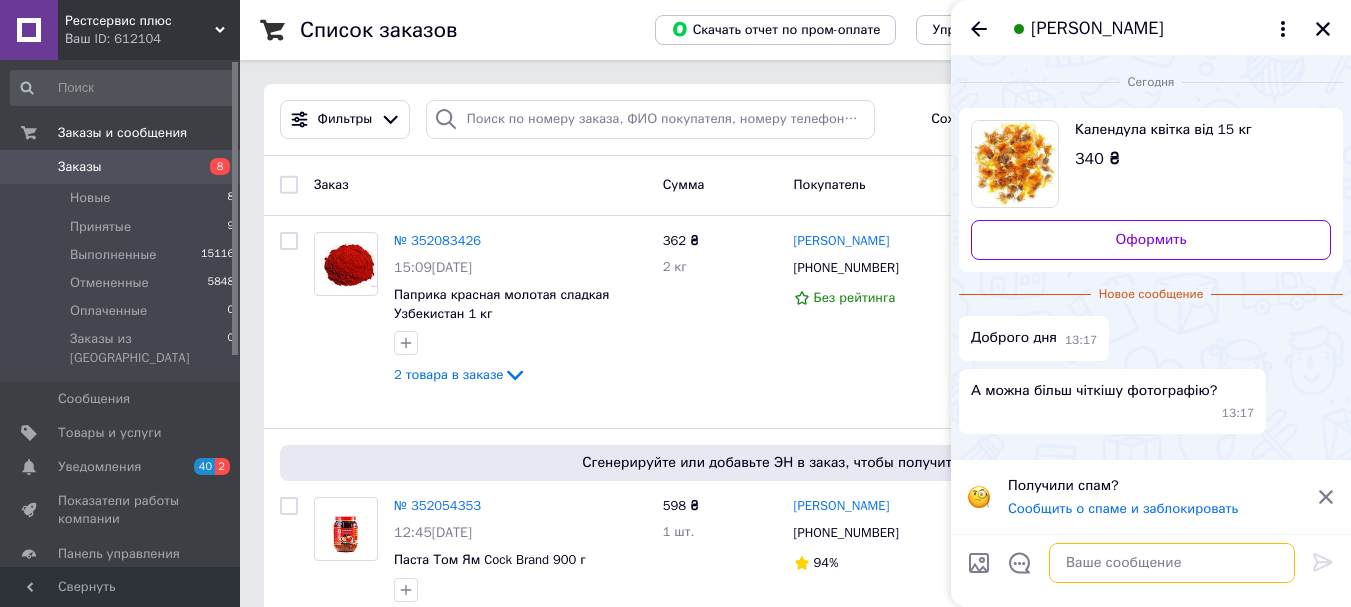 click at bounding box center (1172, 563) 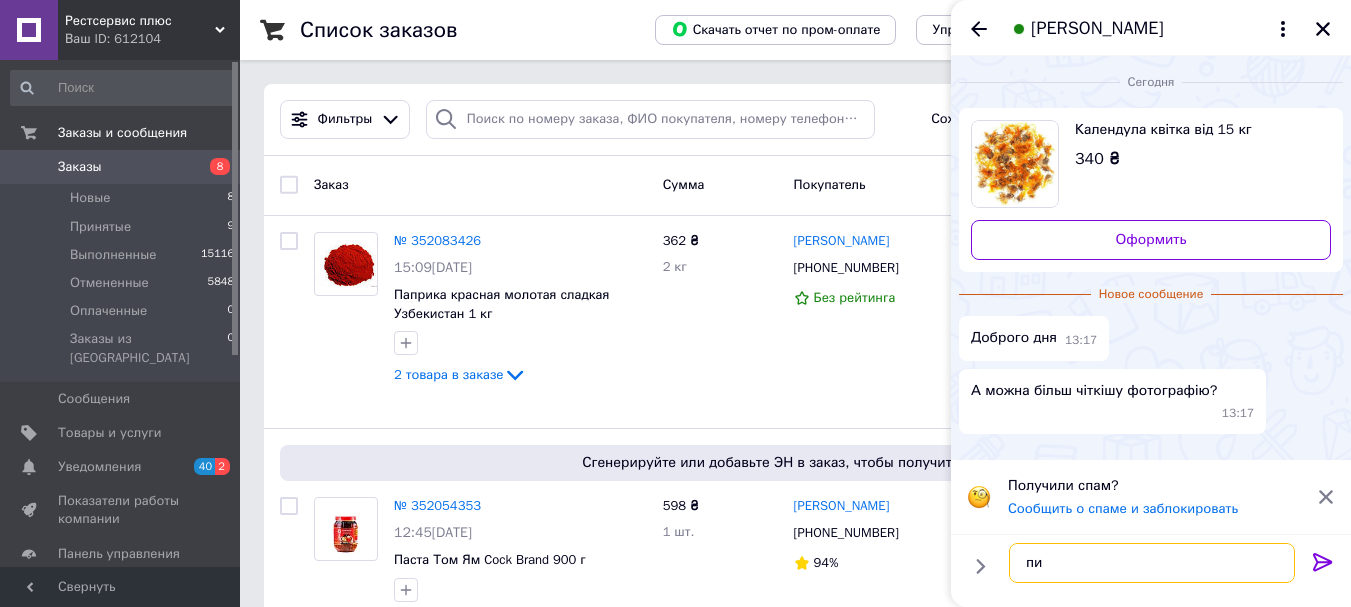 type on "п" 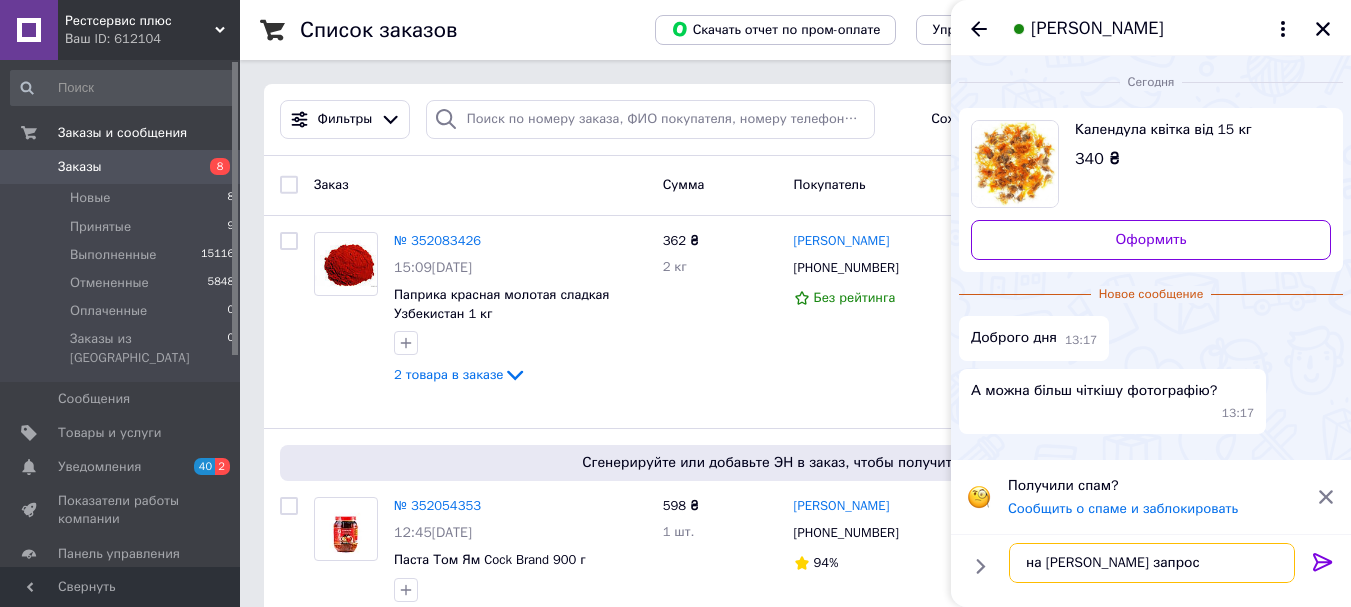 type on "на [PERSON_NAME] запрос" 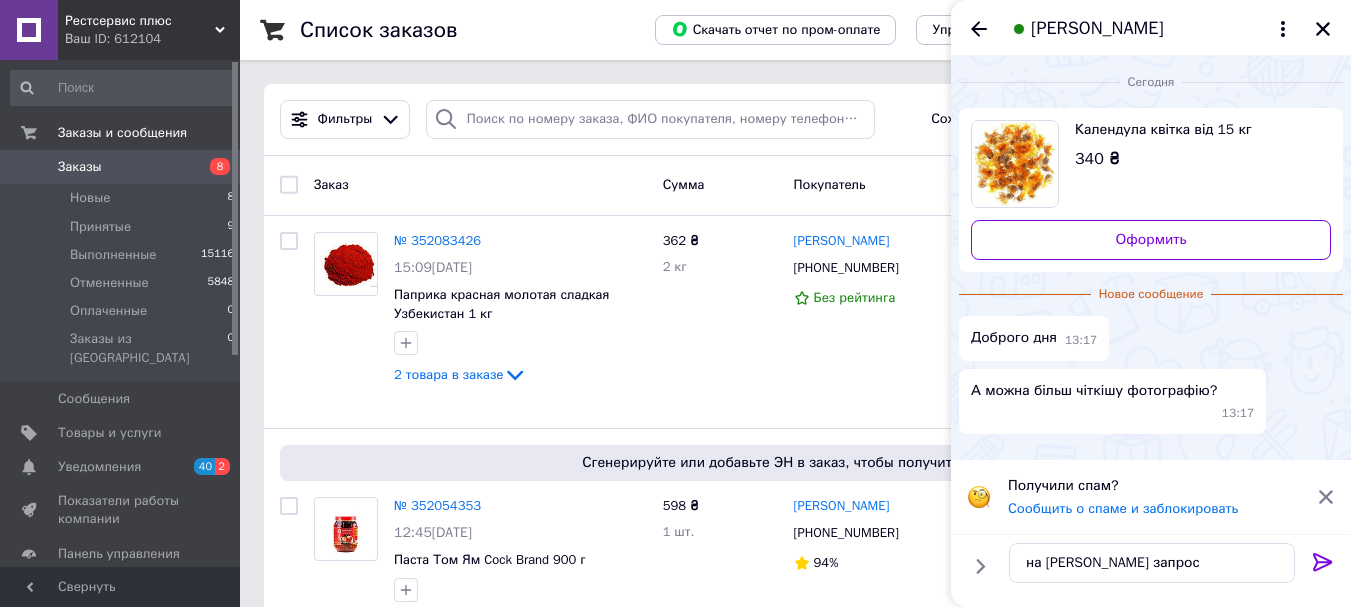click 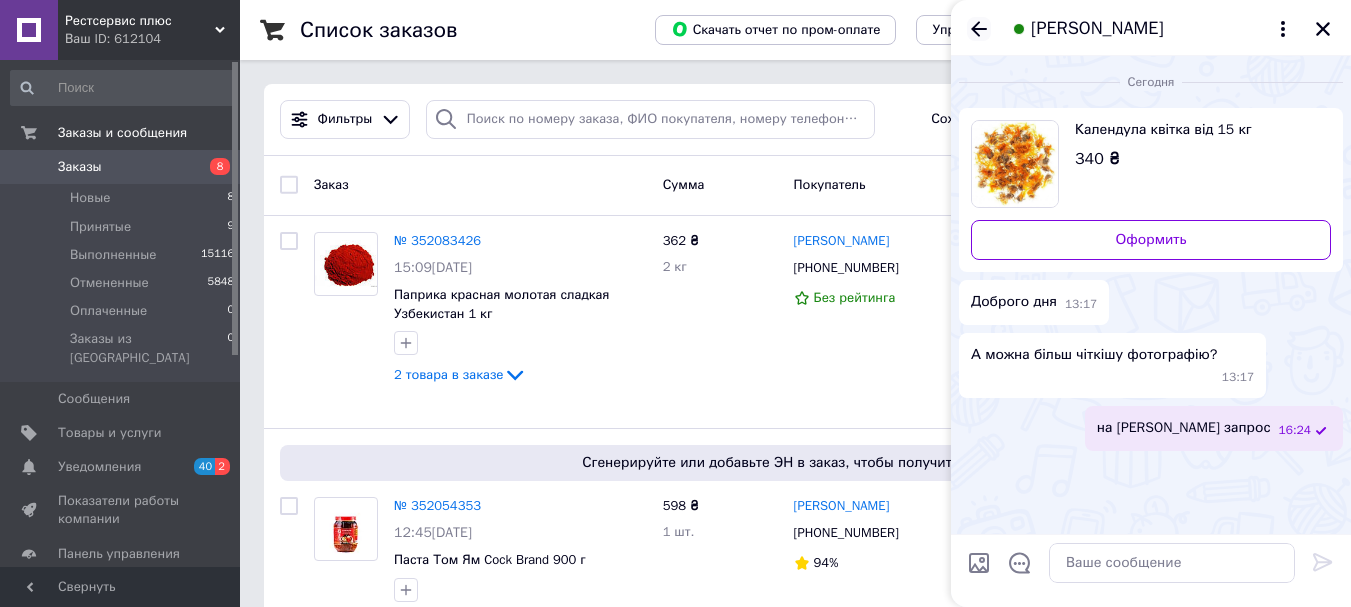 click 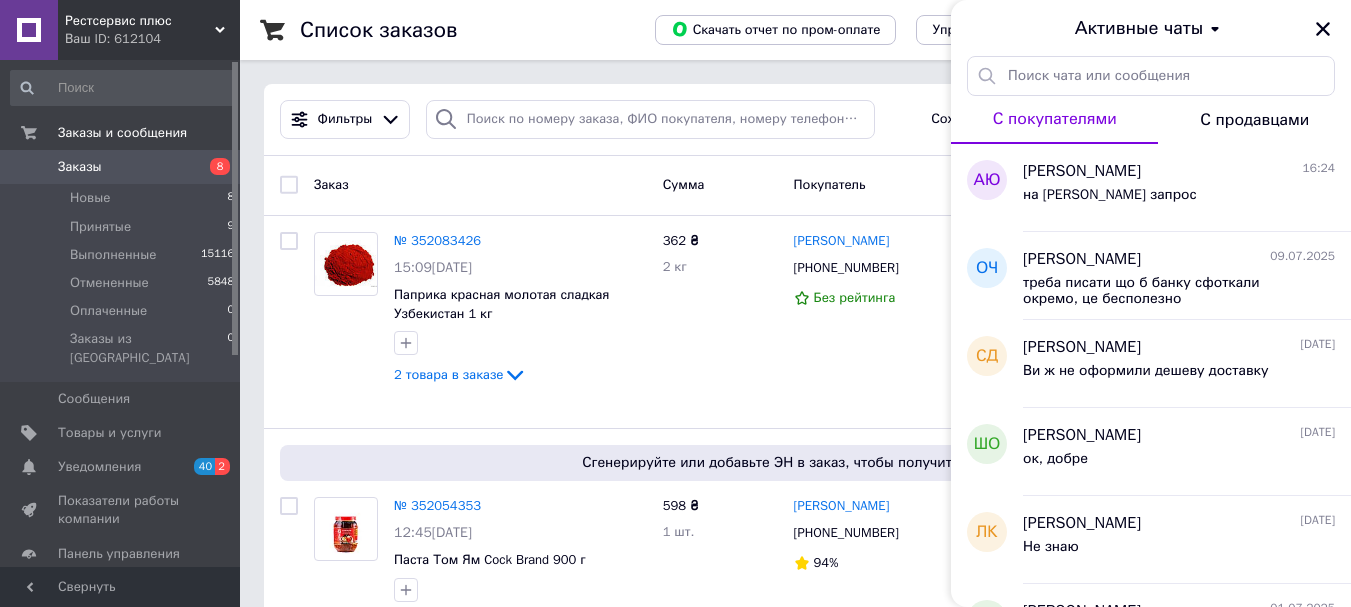 click on "Активные чаты" at bounding box center [1151, 28] 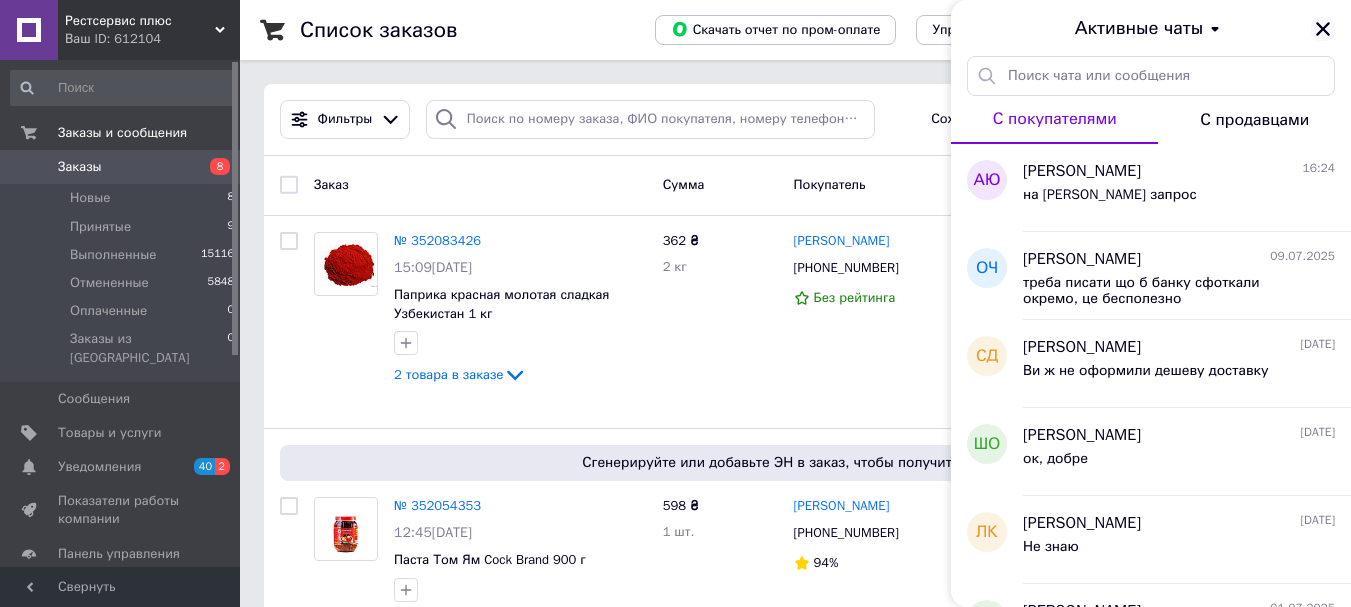 click 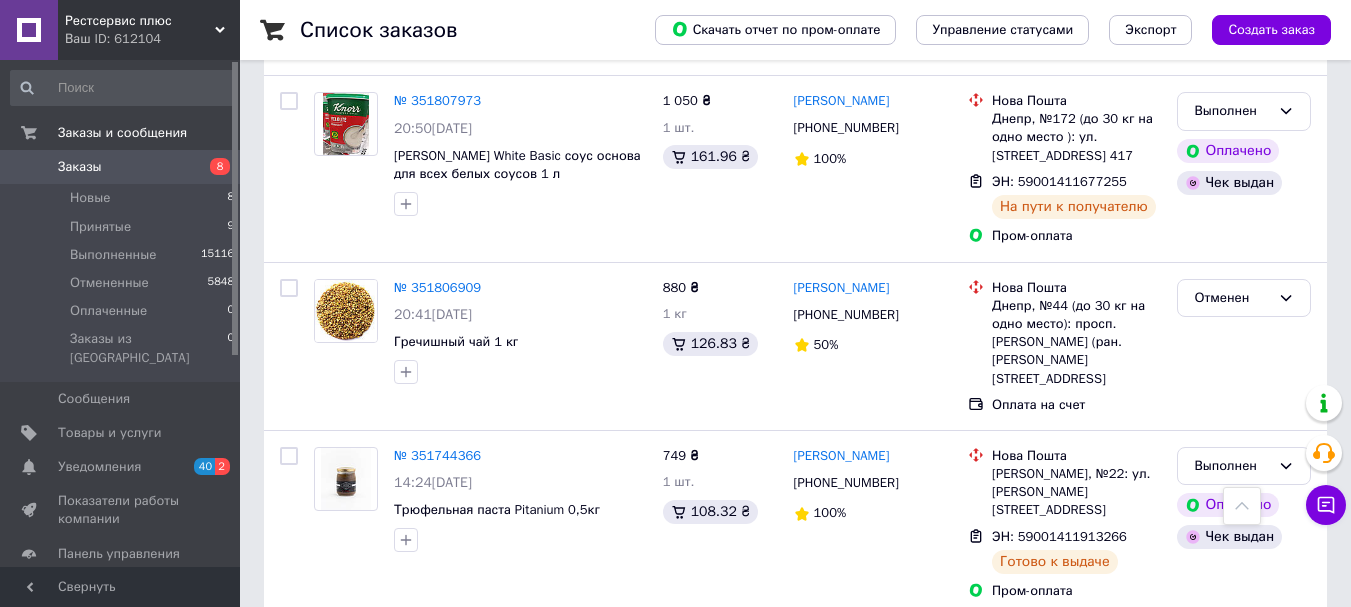 scroll, scrollTop: 3452, scrollLeft: 0, axis: vertical 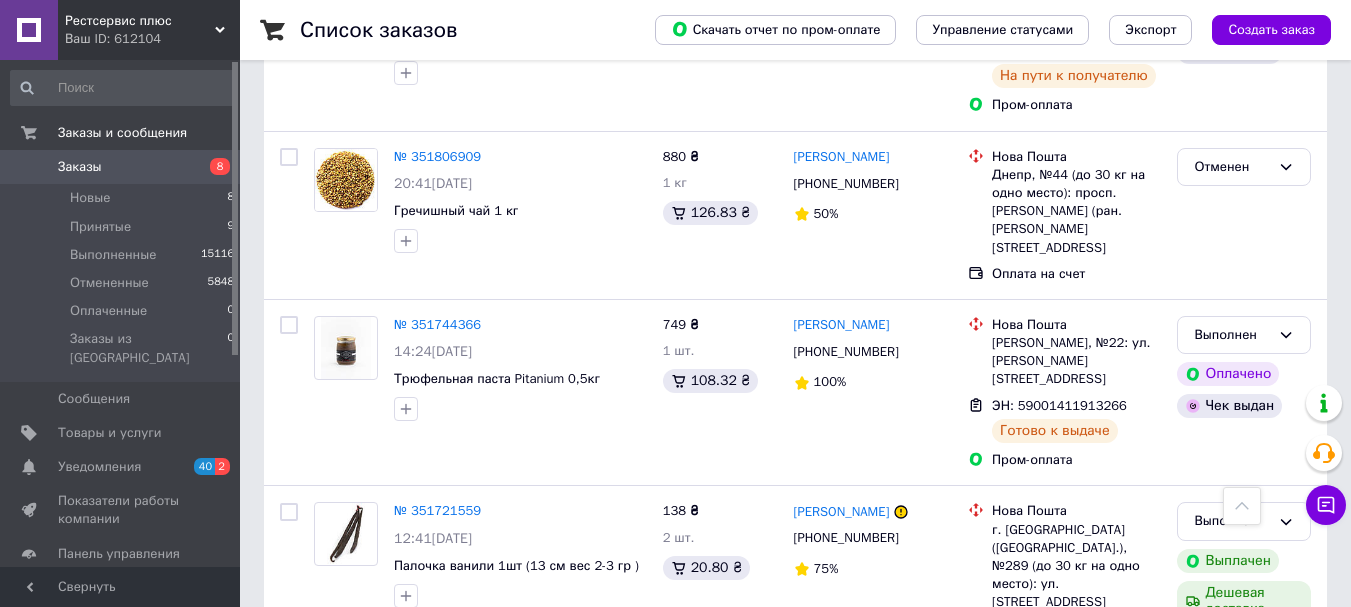 click on "2" at bounding box center [327, 753] 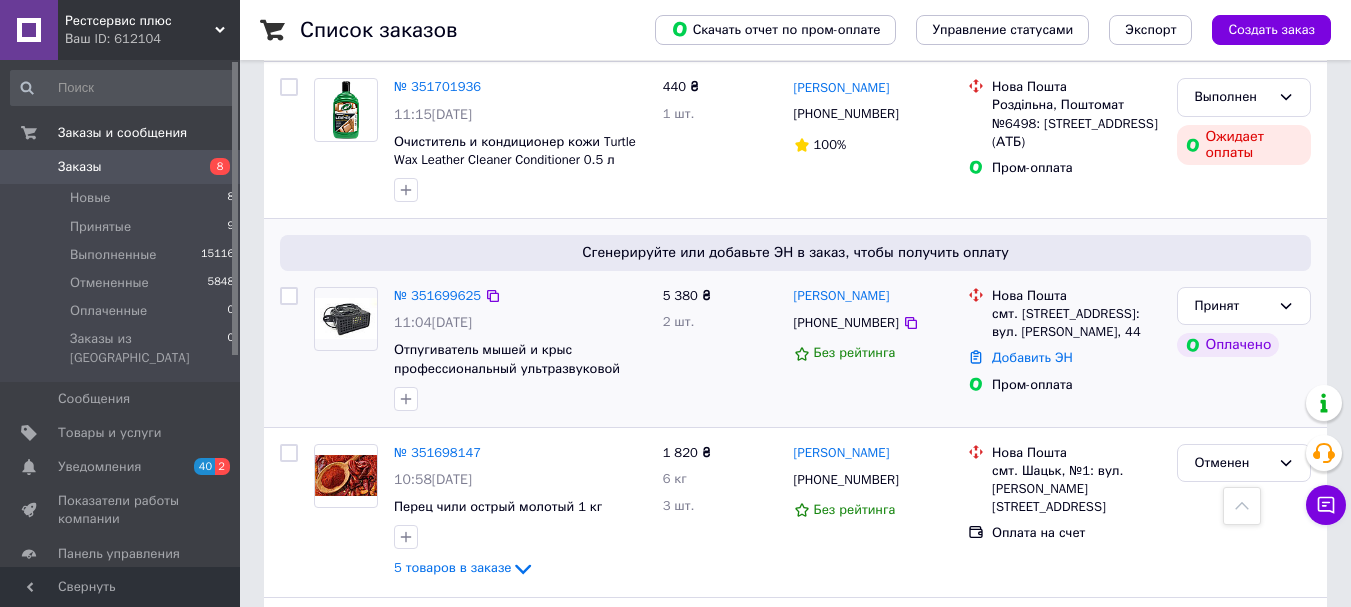 scroll, scrollTop: 300, scrollLeft: 0, axis: vertical 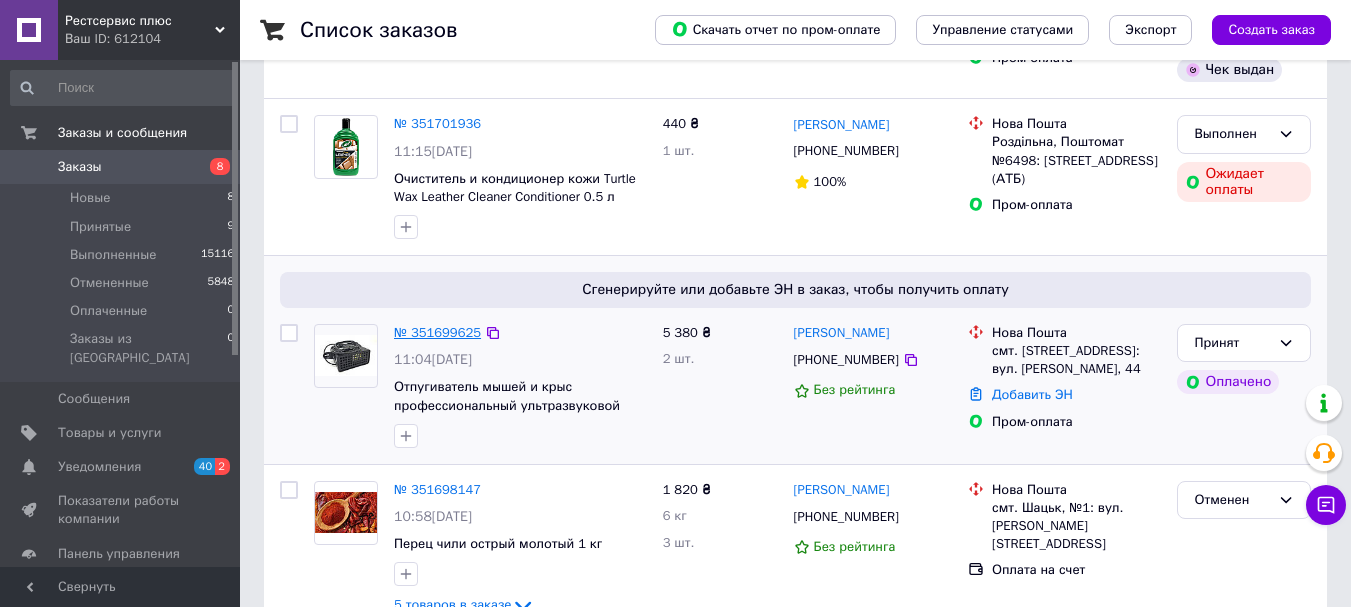 click on "№ 351699625" at bounding box center (437, 332) 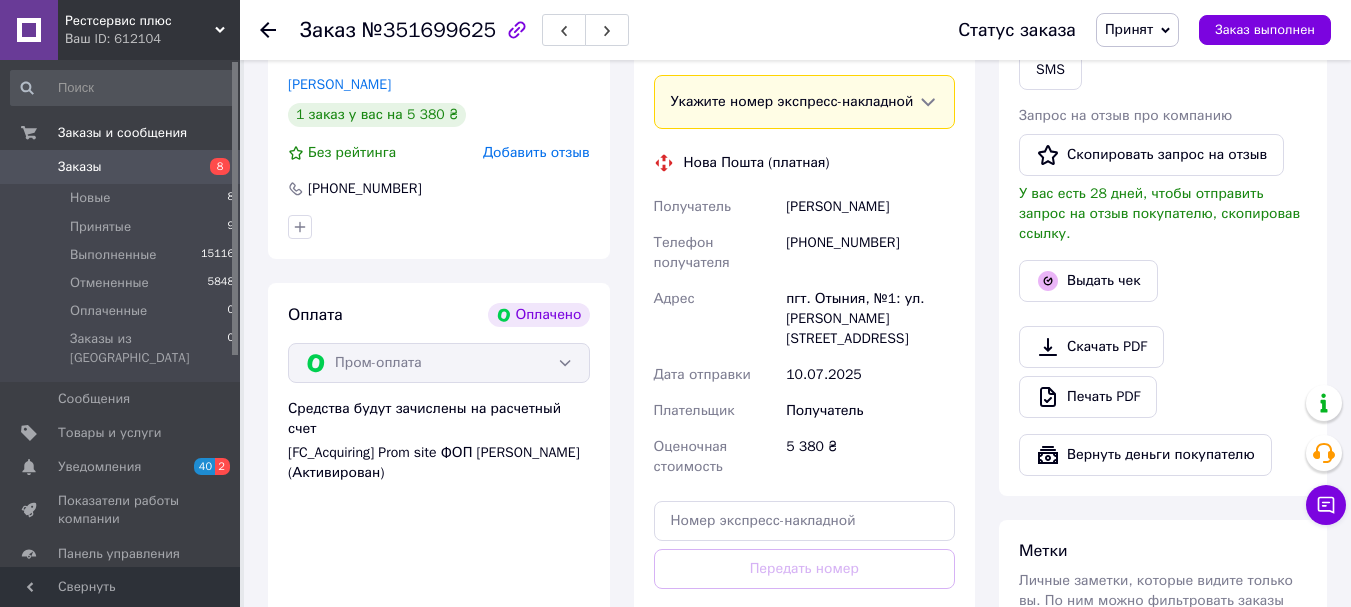 scroll, scrollTop: 700, scrollLeft: 0, axis: vertical 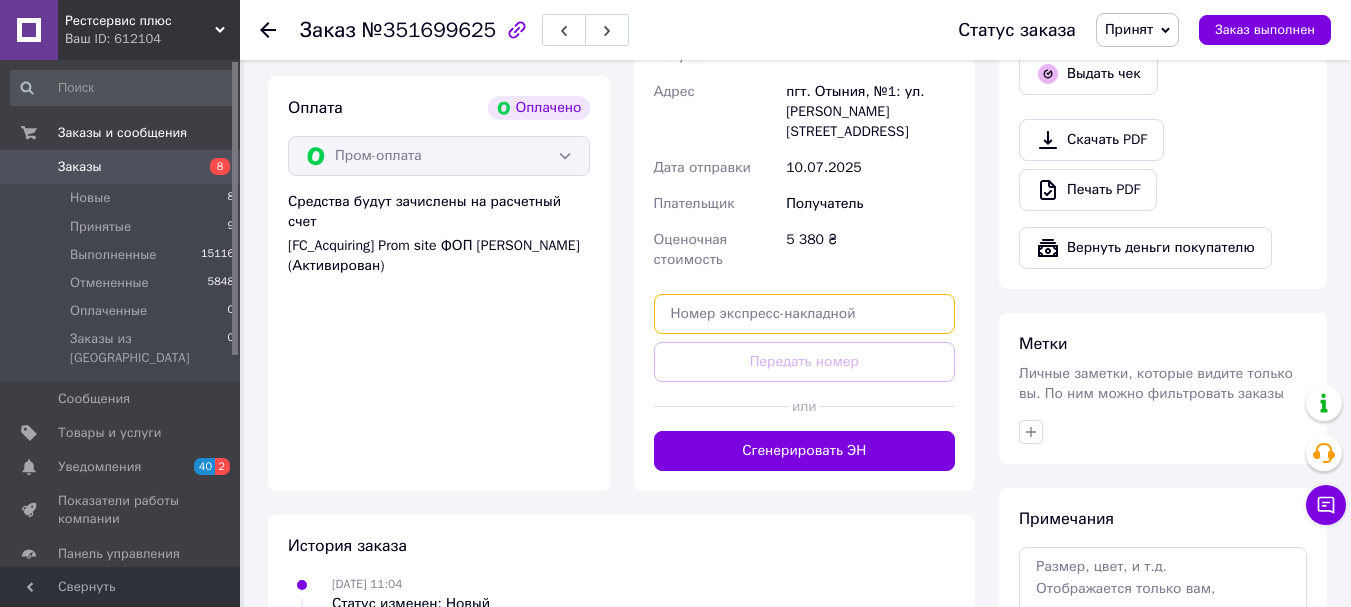 click at bounding box center [805, 314] 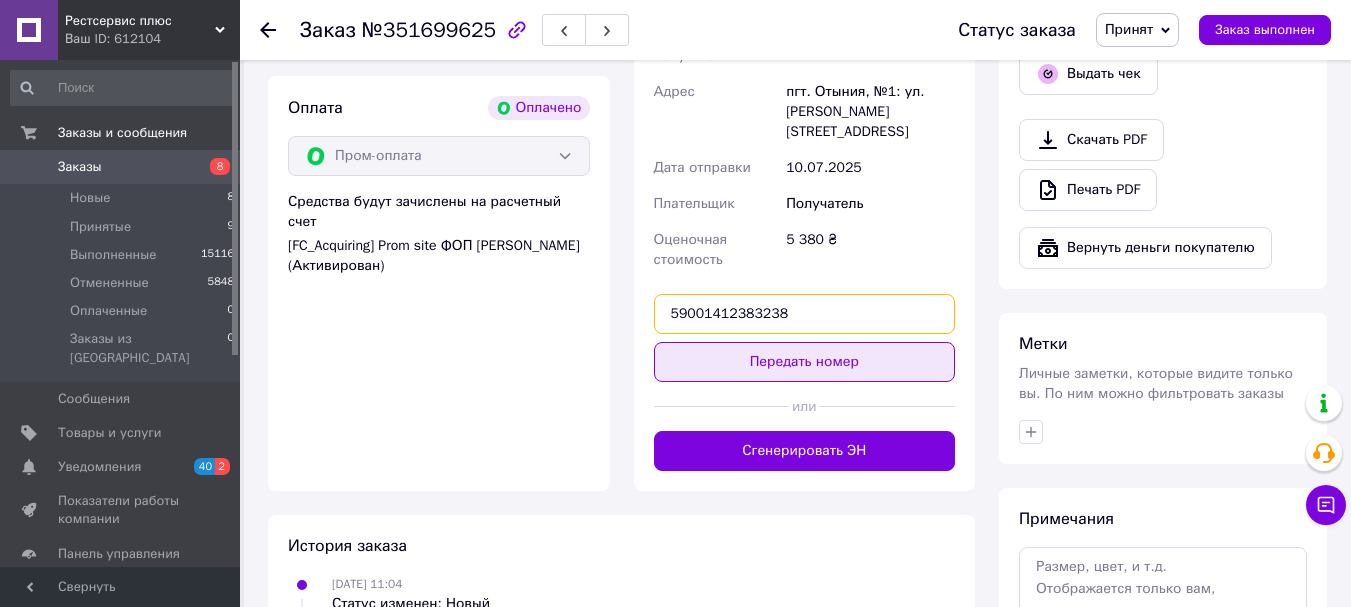 type on "59001412383238" 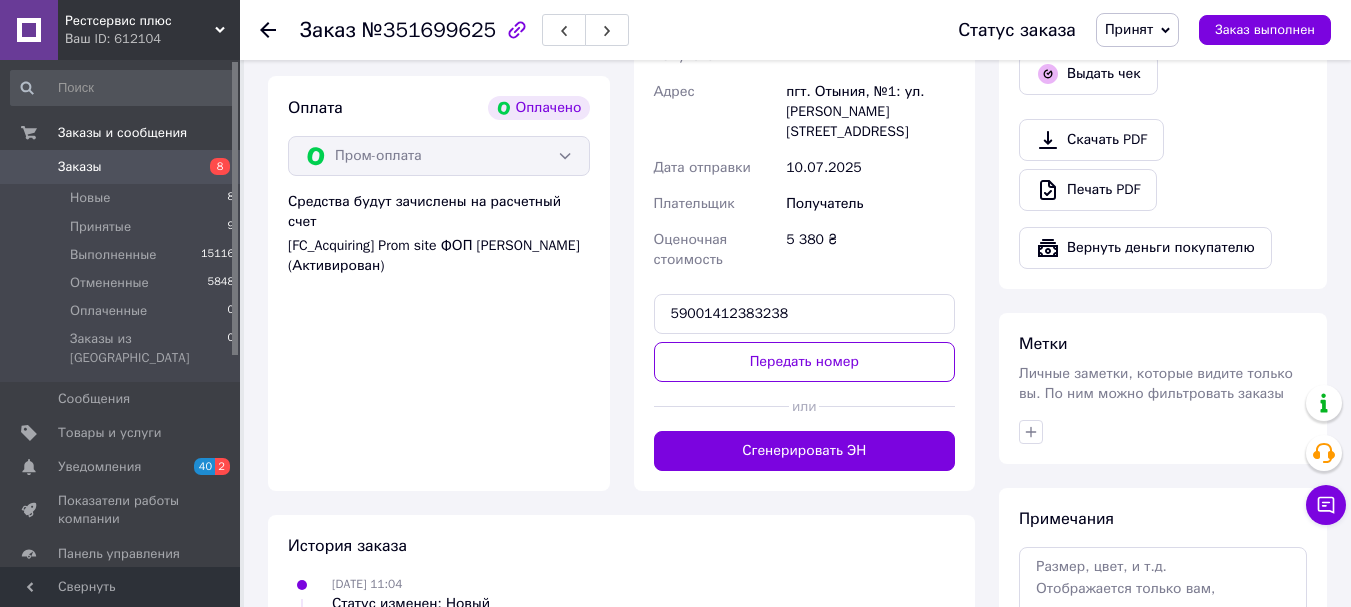 click on "Передать номер" at bounding box center [805, 362] 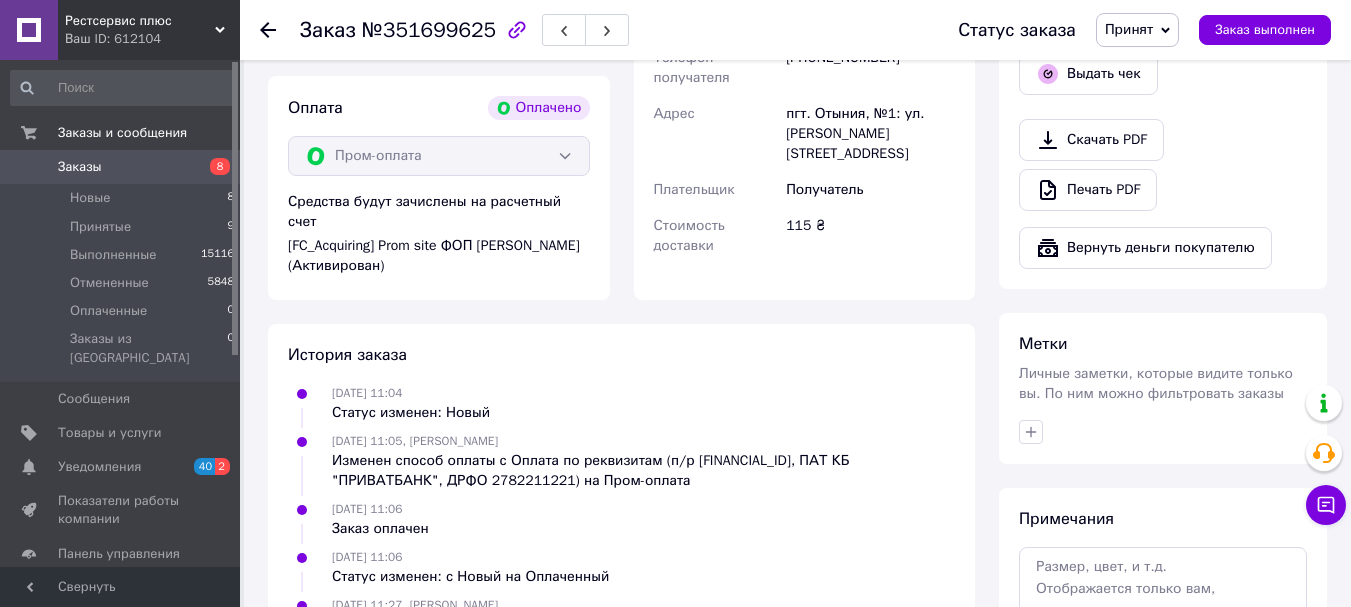 click on "Принят" at bounding box center [1129, 29] 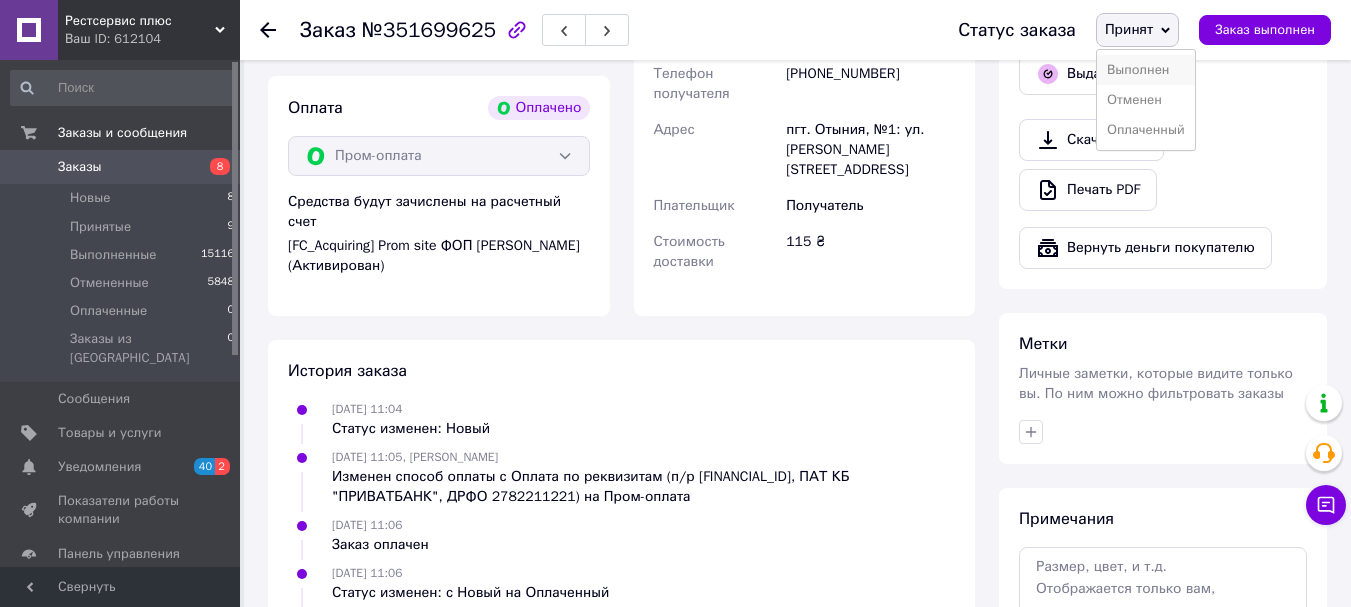 click on "Выполнен" at bounding box center [1146, 70] 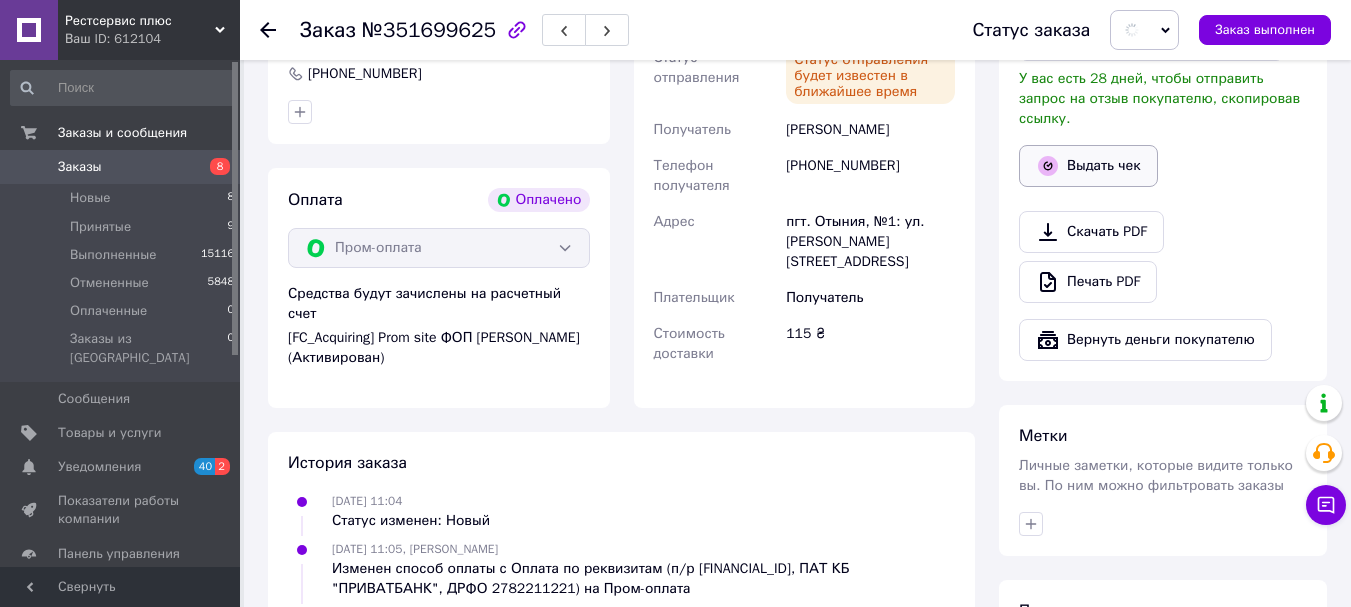 scroll, scrollTop: 500, scrollLeft: 0, axis: vertical 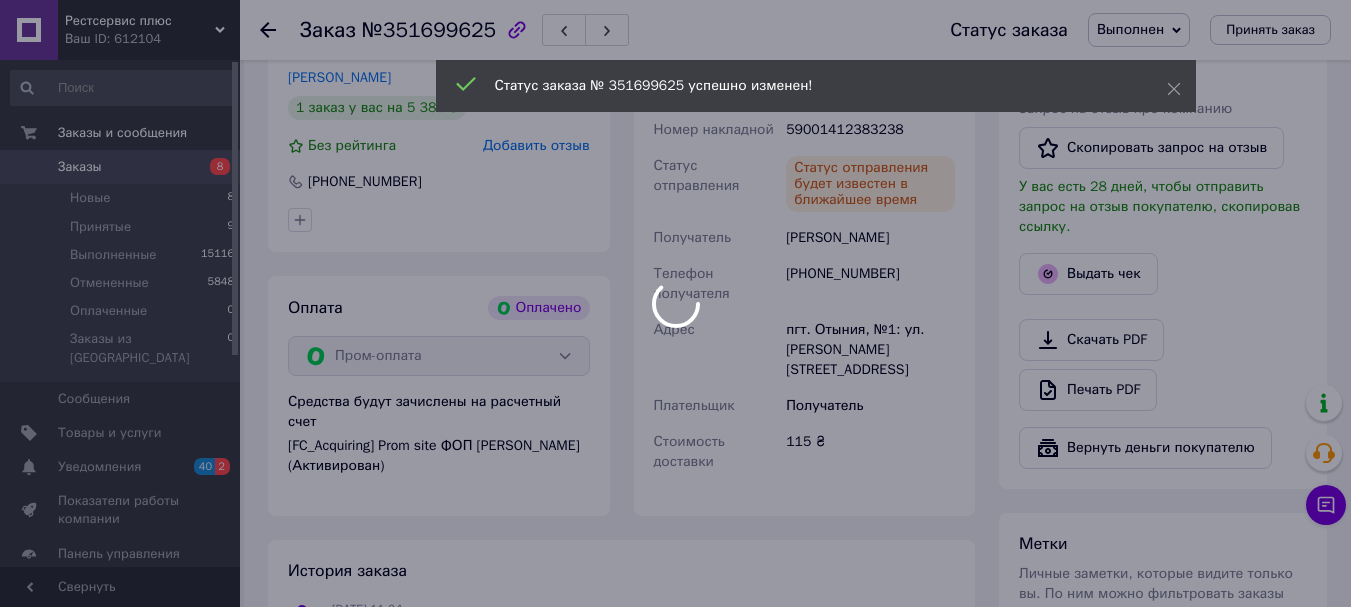 click at bounding box center (675, 303) 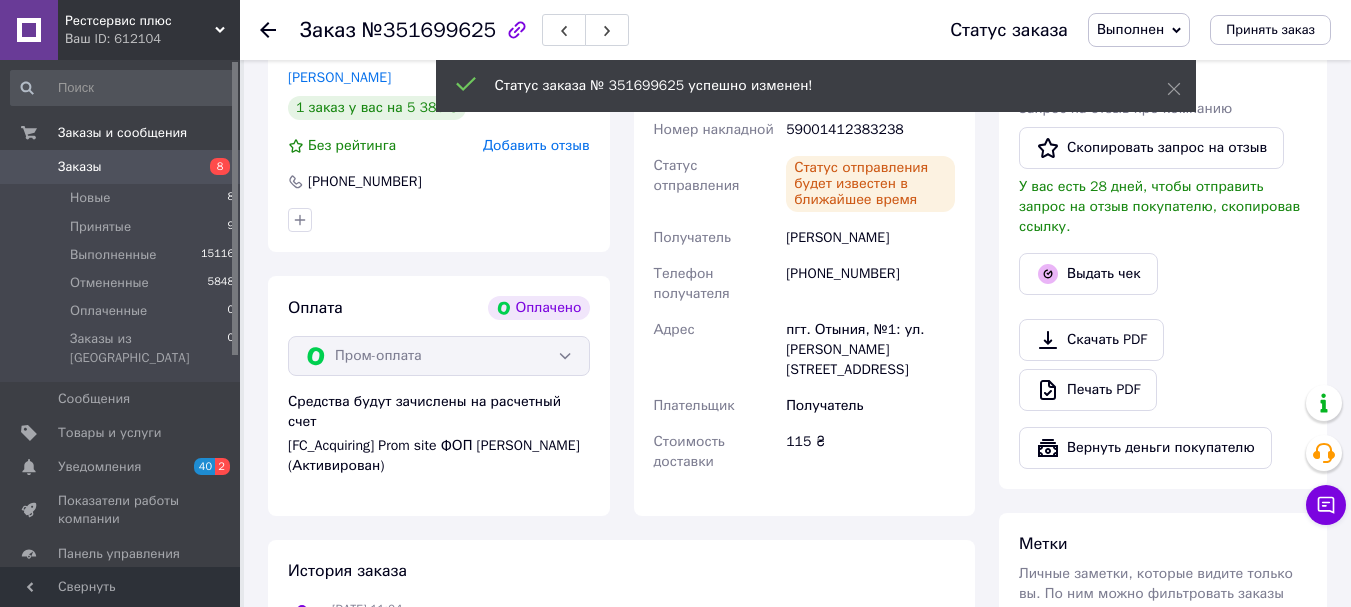 click on "Выдать чек" at bounding box center [1088, 274] 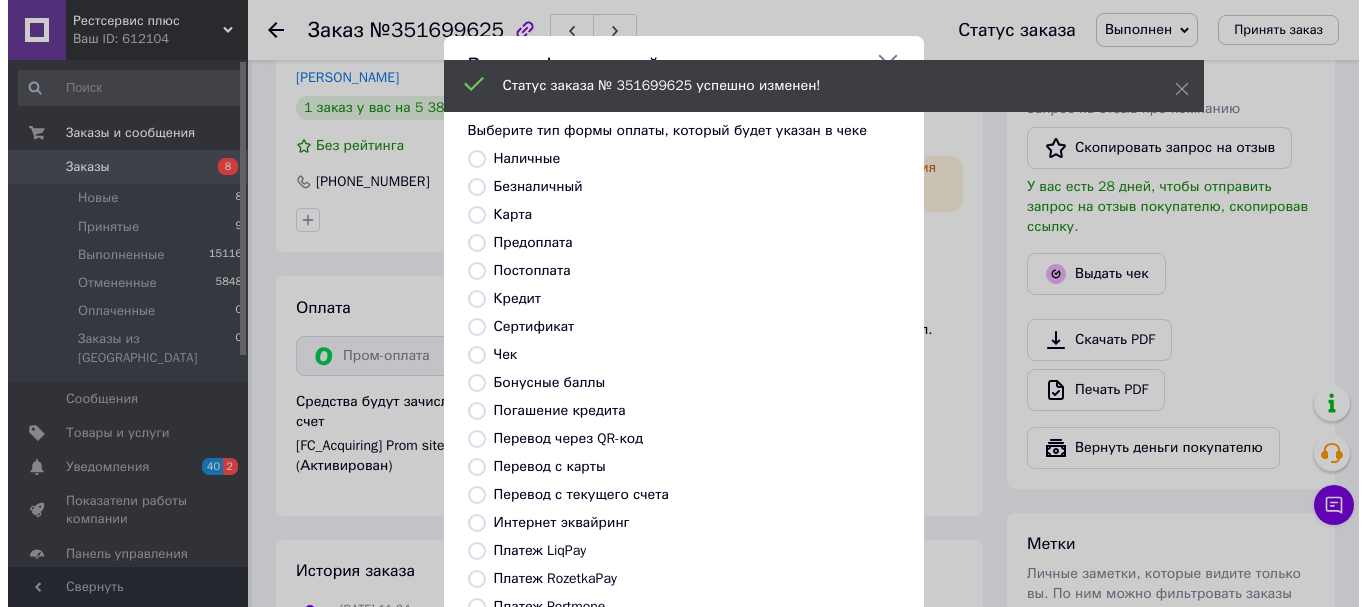 scroll, scrollTop: 480, scrollLeft: 0, axis: vertical 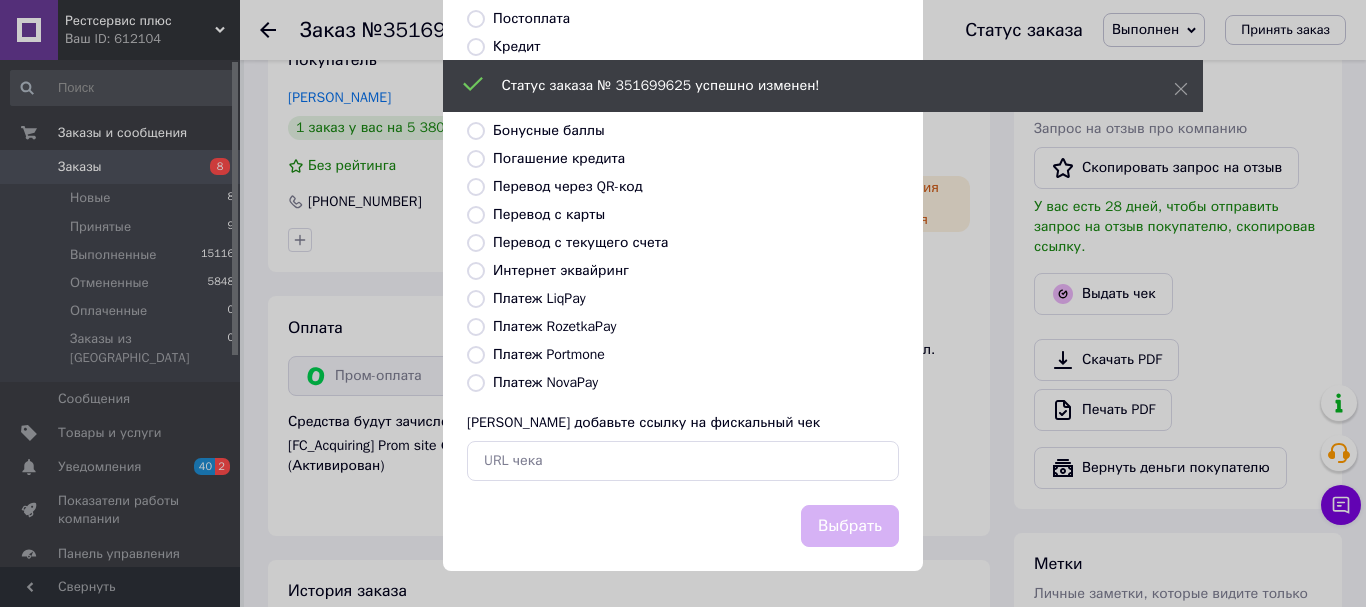 click on "Платеж RozetkaPay" at bounding box center [554, 326] 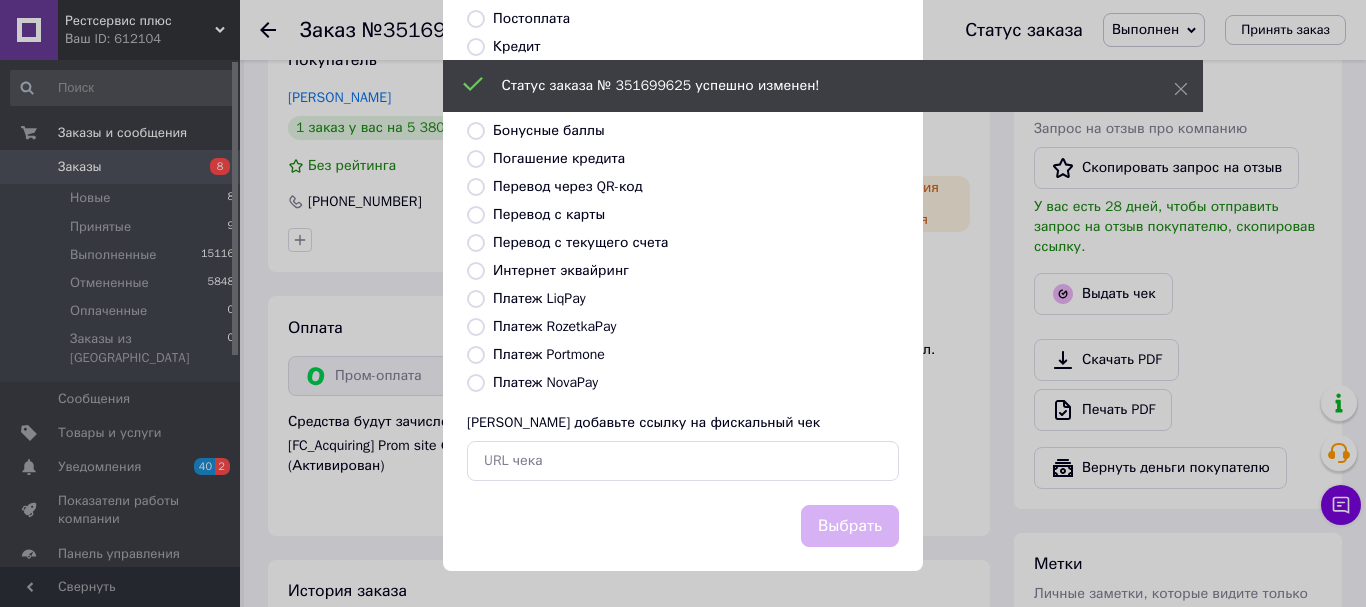 radio on "true" 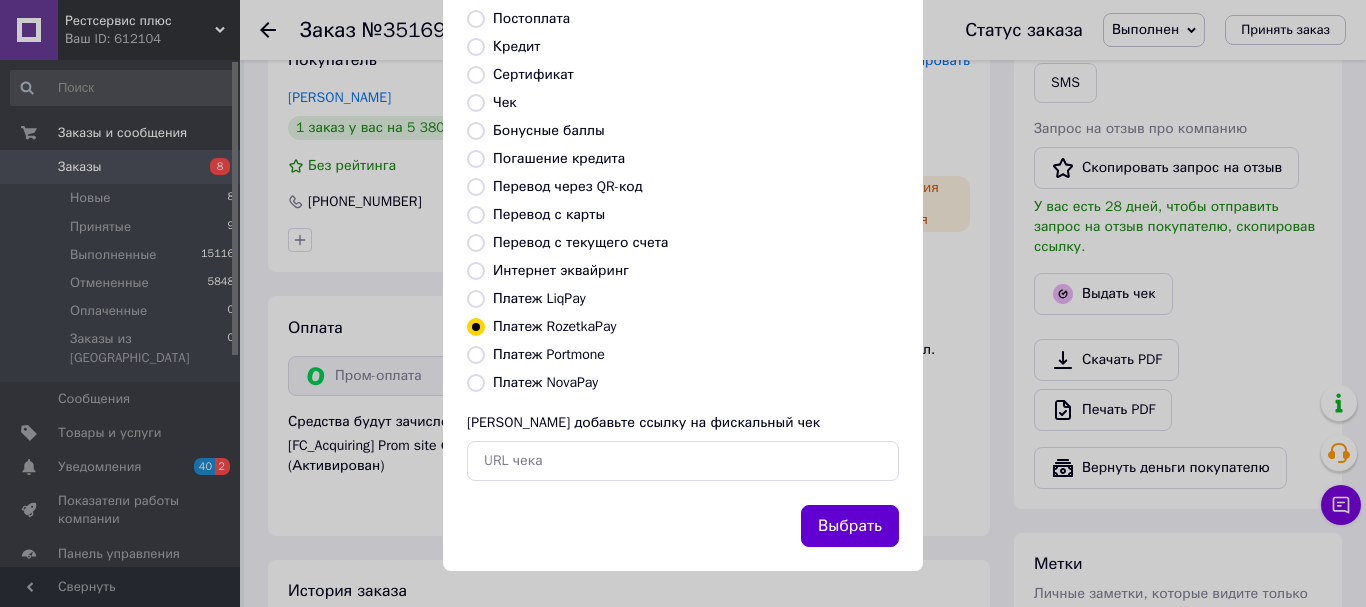 click on "Выбрать" at bounding box center (850, 526) 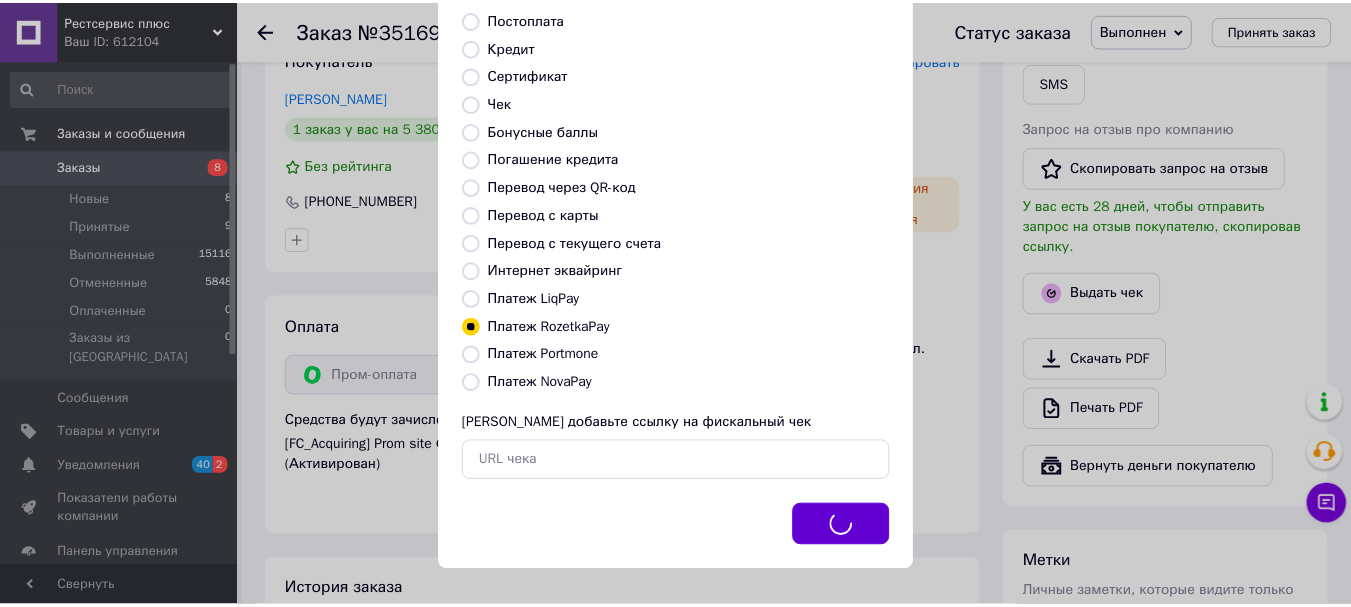 scroll, scrollTop: 500, scrollLeft: 0, axis: vertical 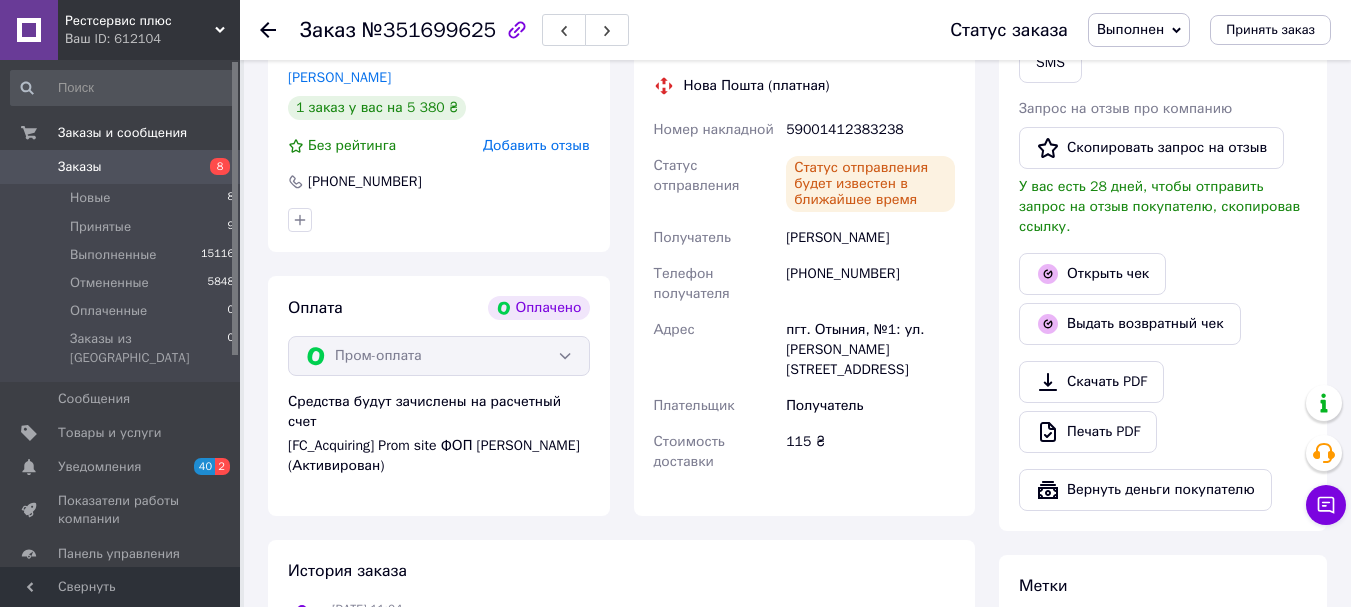 drag, startPoint x: 677, startPoint y: 188, endPoint x: 658, endPoint y: 110, distance: 80.280754 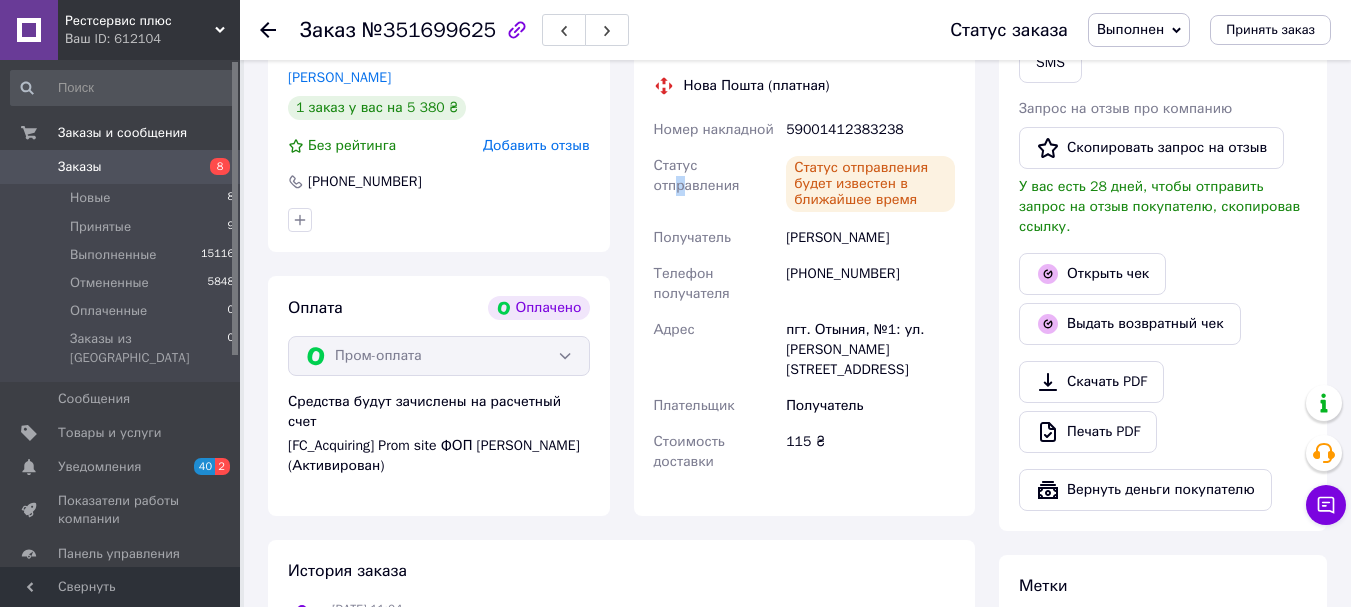 click on "Заказы 8" at bounding box center (123, 167) 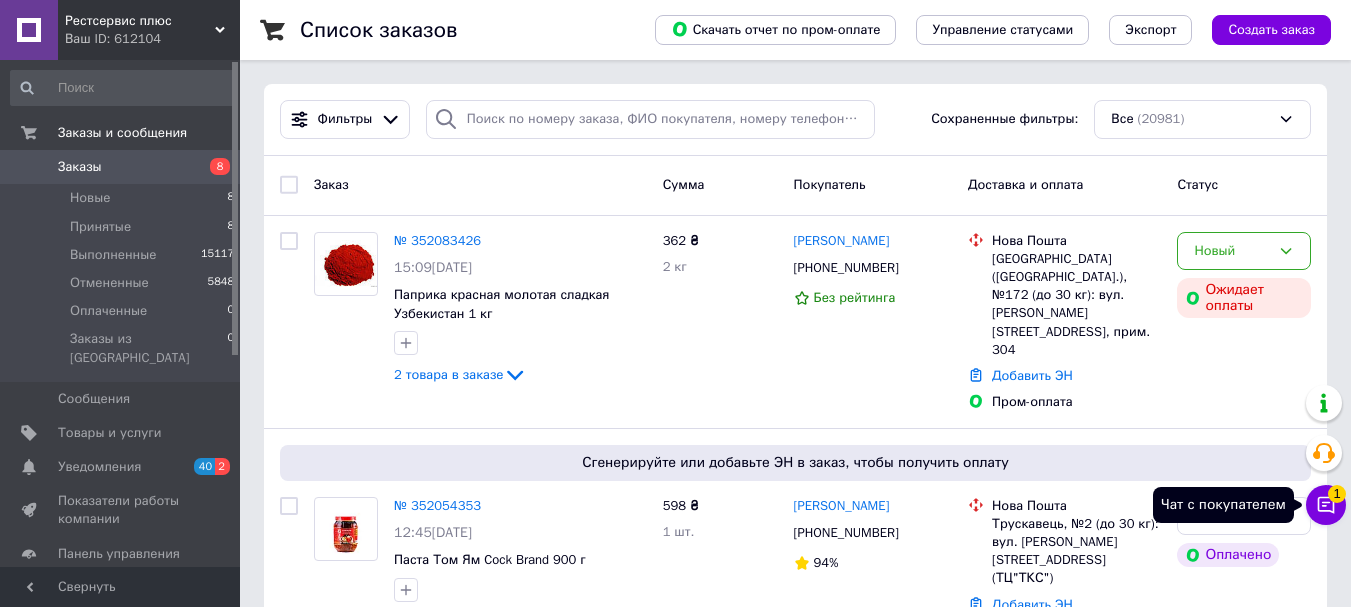 click on "Чат с покупателем 1" at bounding box center [1326, 505] 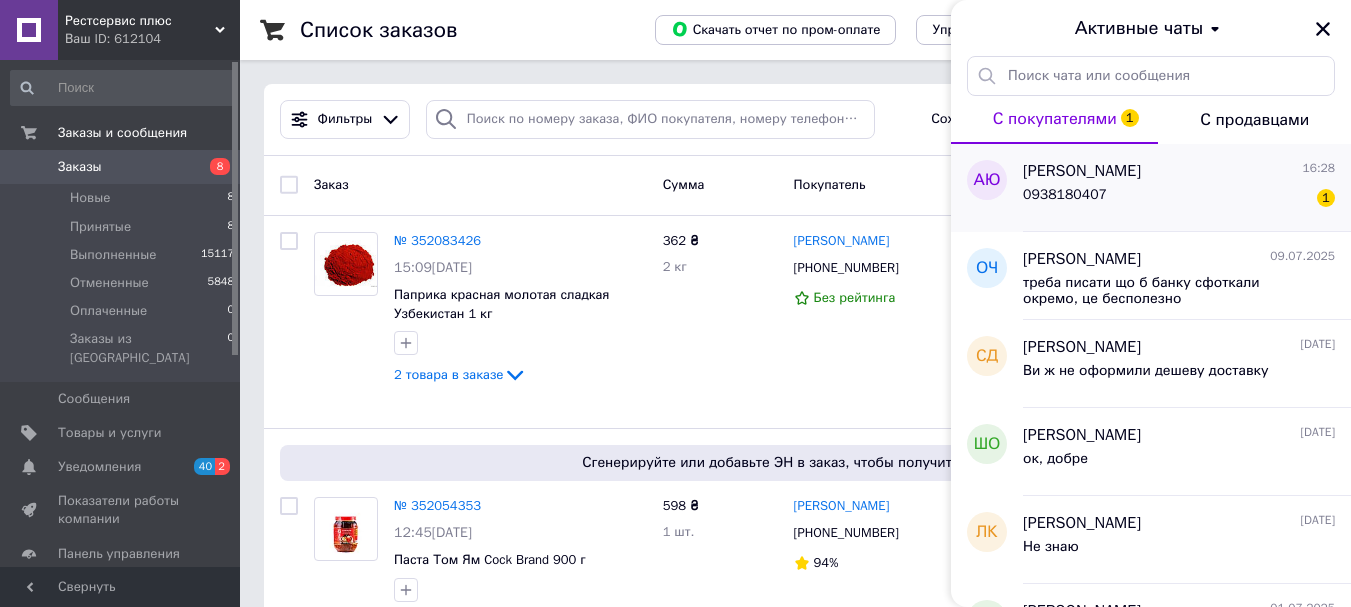 click on "0938180407 1" at bounding box center [1179, 199] 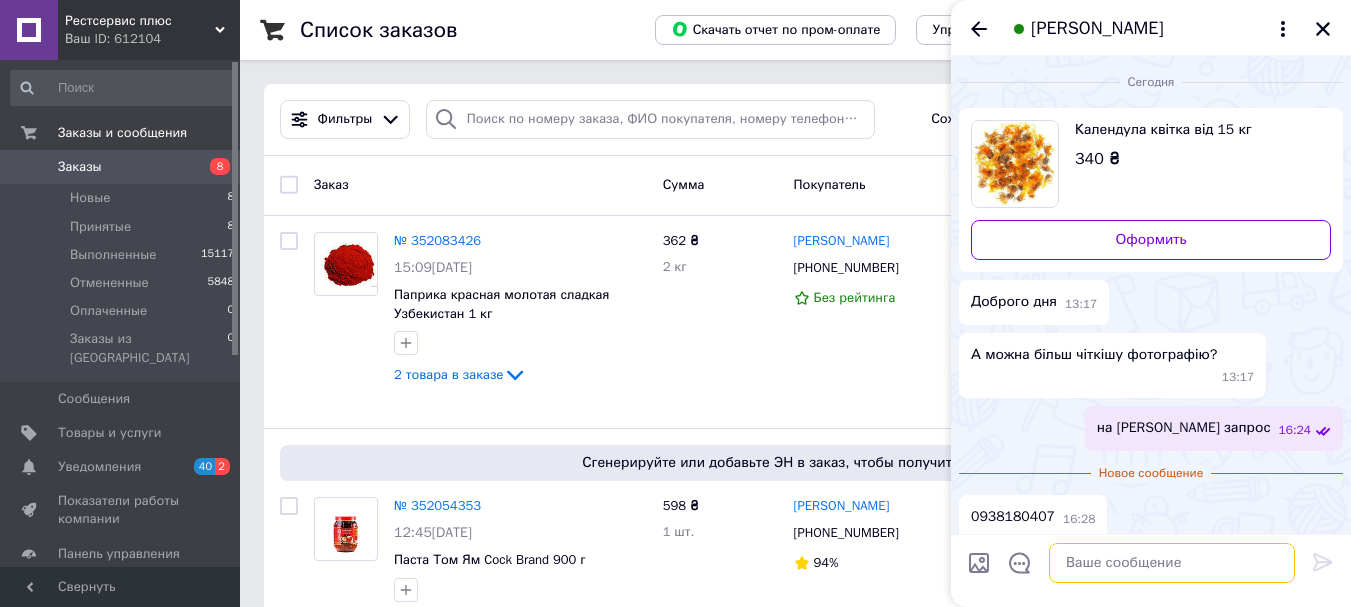 click at bounding box center (1172, 563) 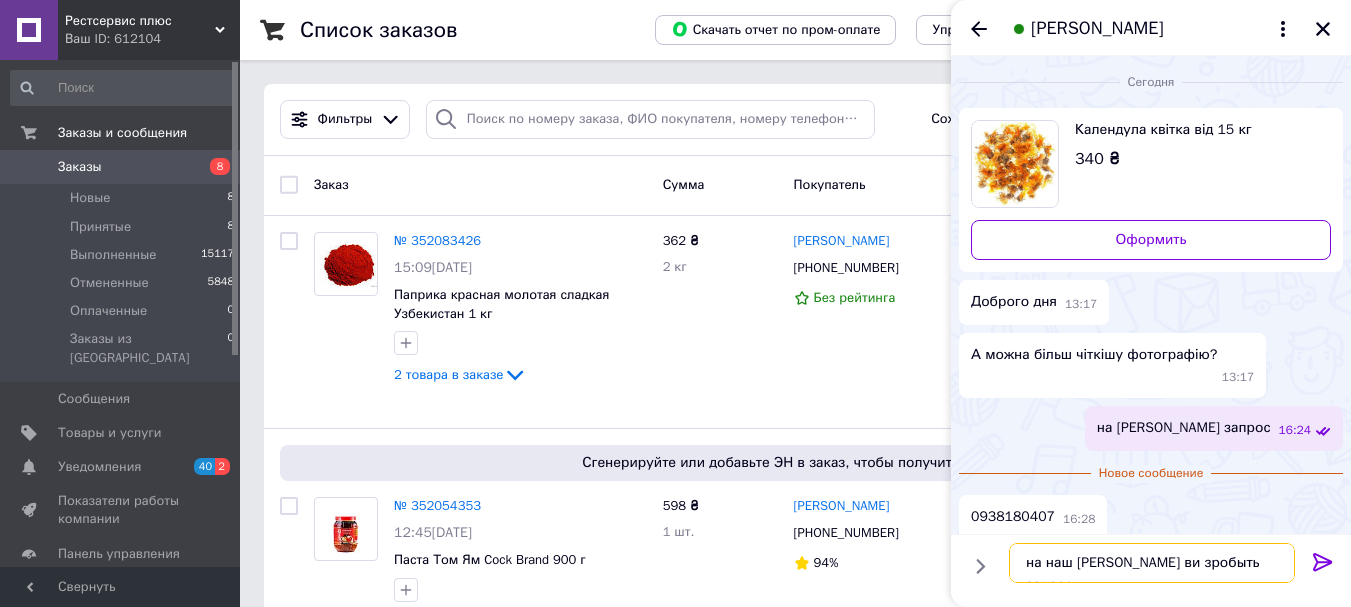 click on "на наш [PERSON_NAME] ви зробыть запрос" at bounding box center (1152, 563) 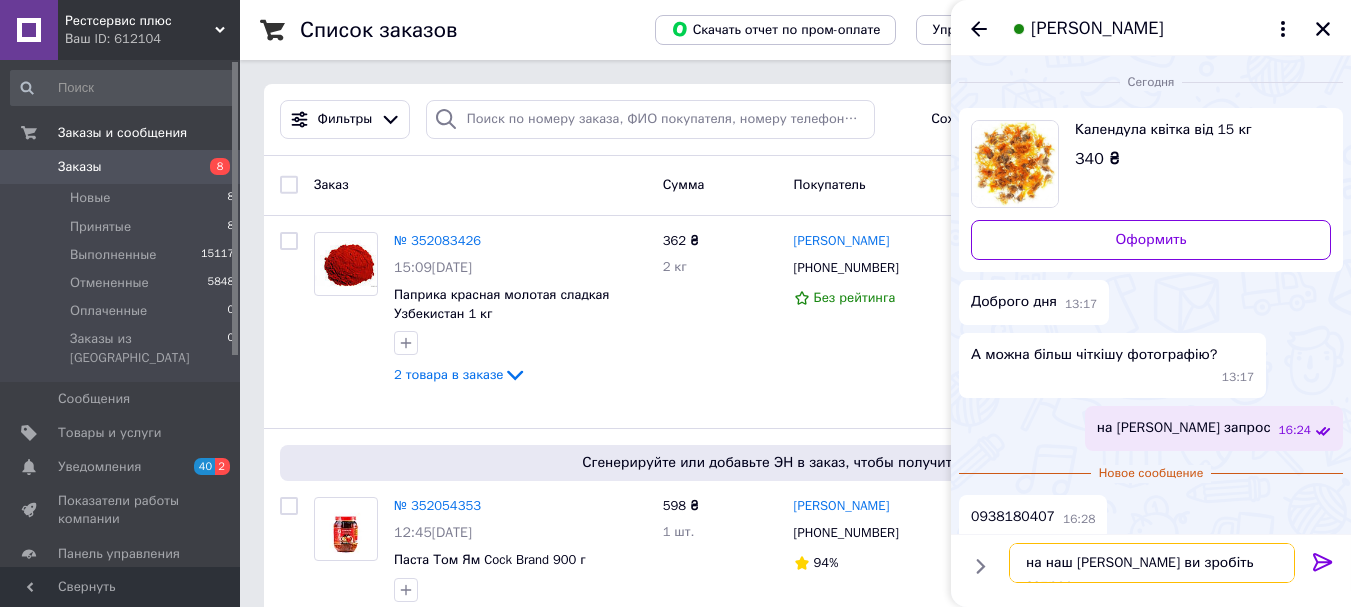 type on "на наш [PERSON_NAME] ви зробіть запрос" 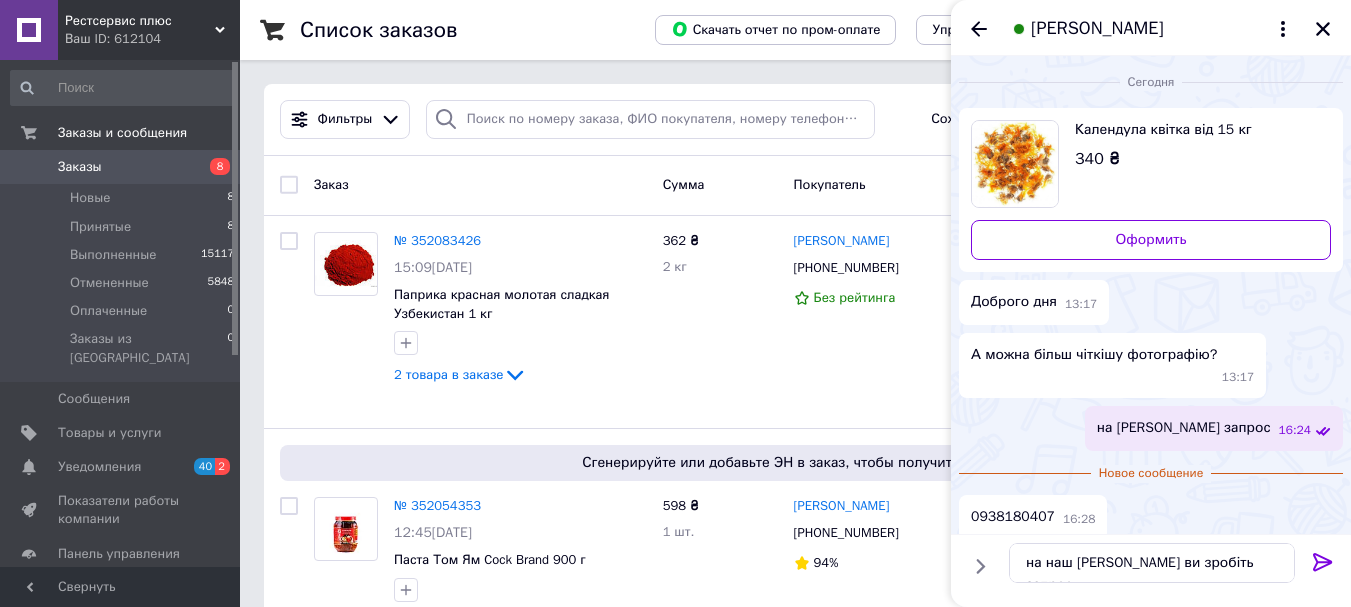 click on "на наш [PERSON_NAME] ви зробіть запрос на наш [PERSON_NAME] ви зробіть запрос" at bounding box center (1152, 563) 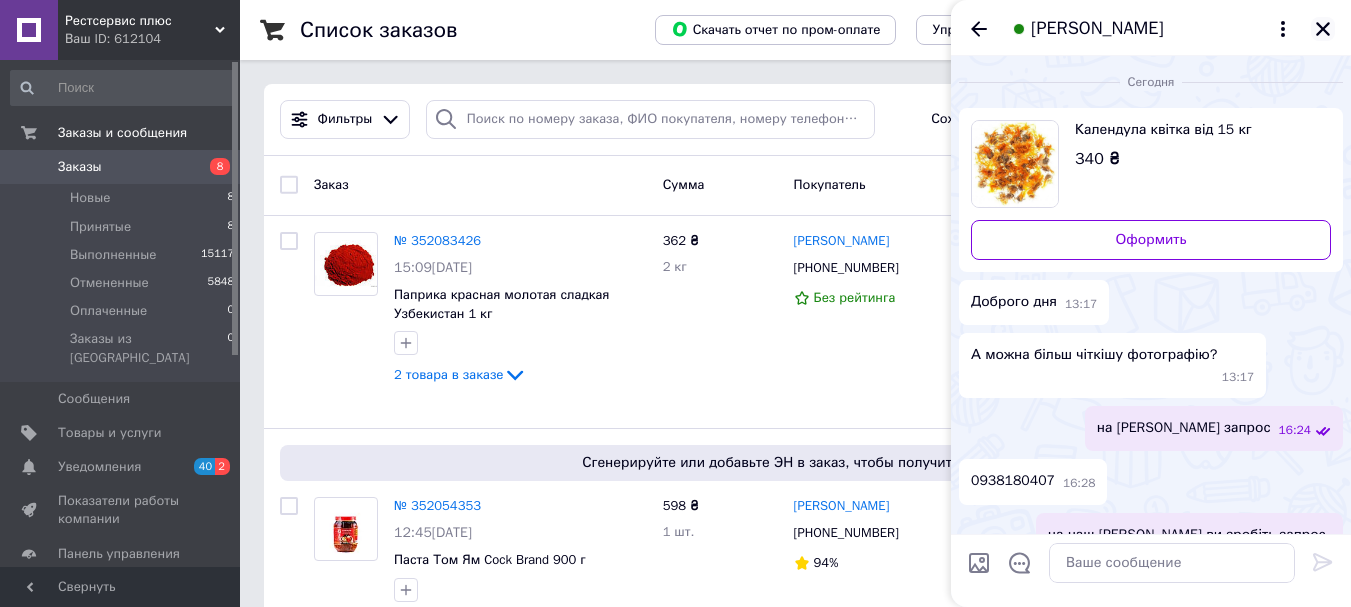 click 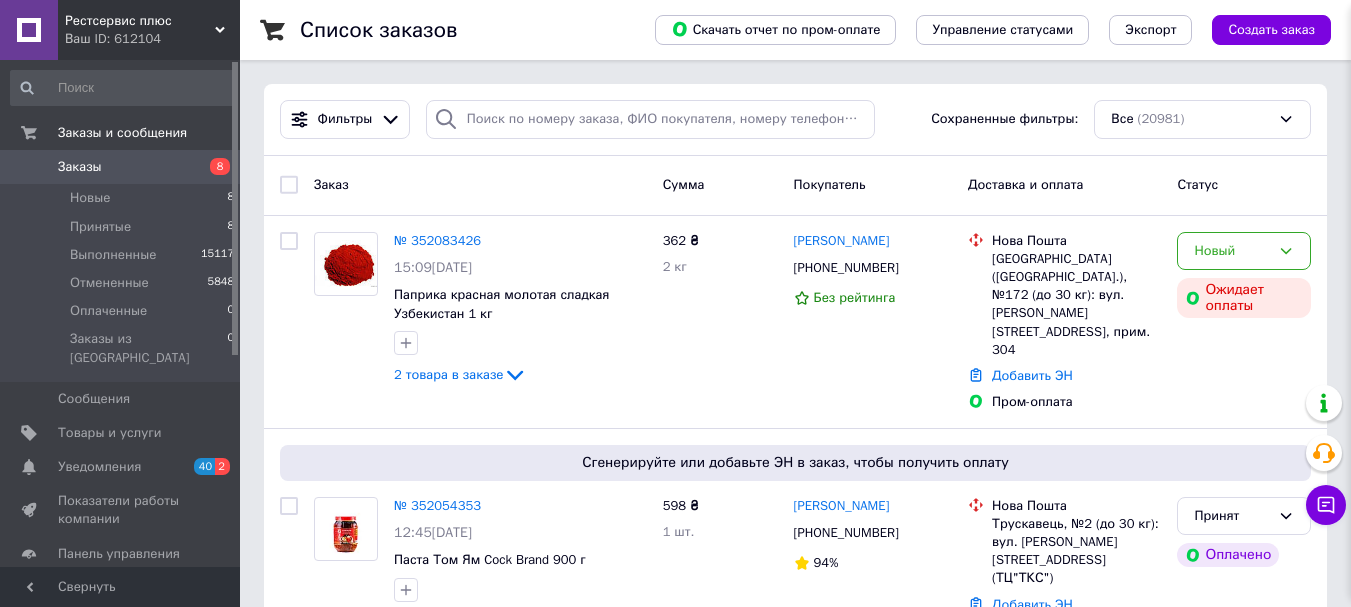 scroll, scrollTop: 12, scrollLeft: 0, axis: vertical 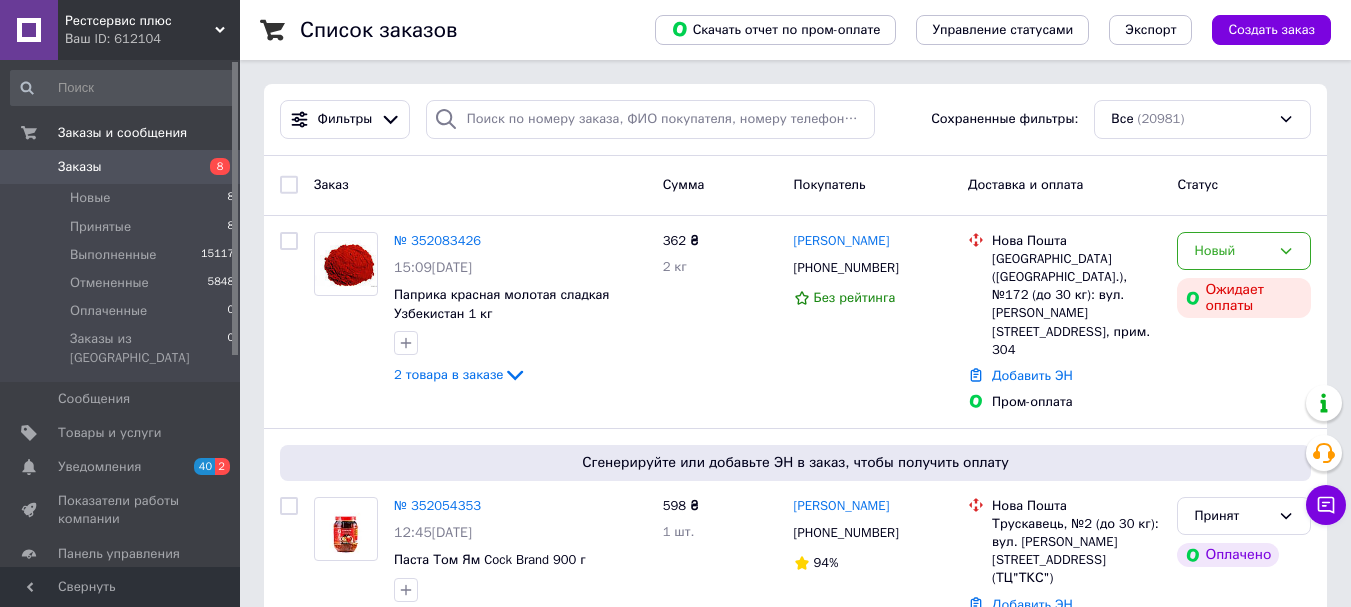 click on "Заказы" at bounding box center [121, 167] 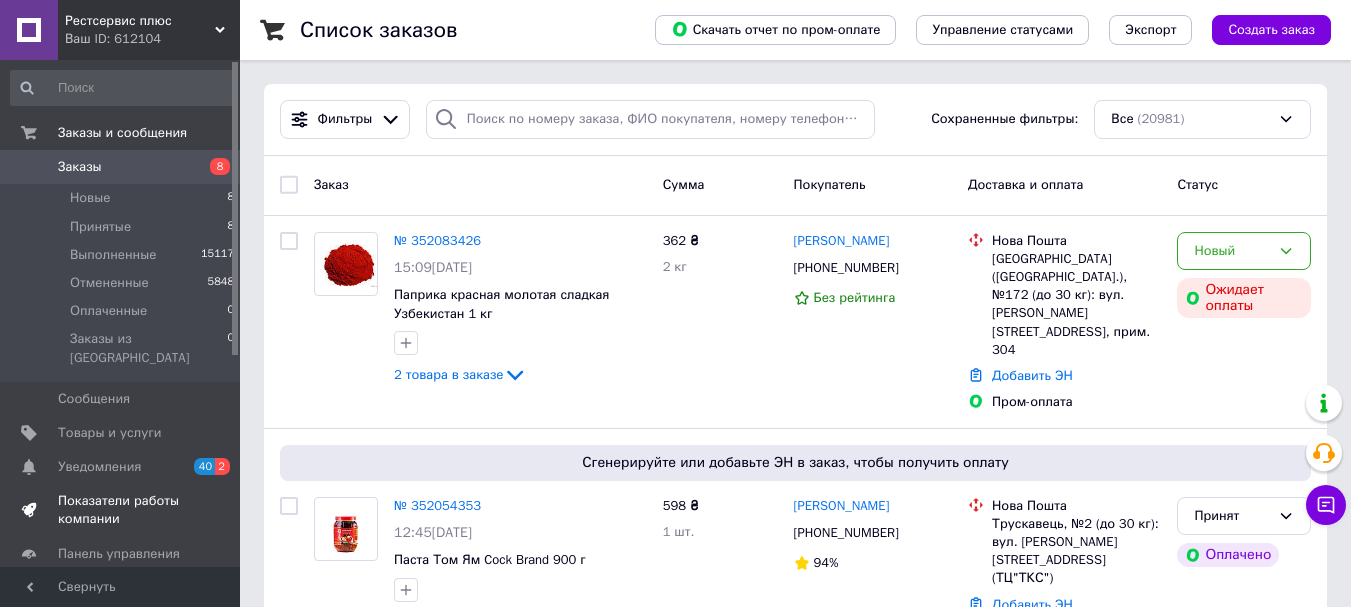 click on "Показатели работы компании" at bounding box center (121, 510) 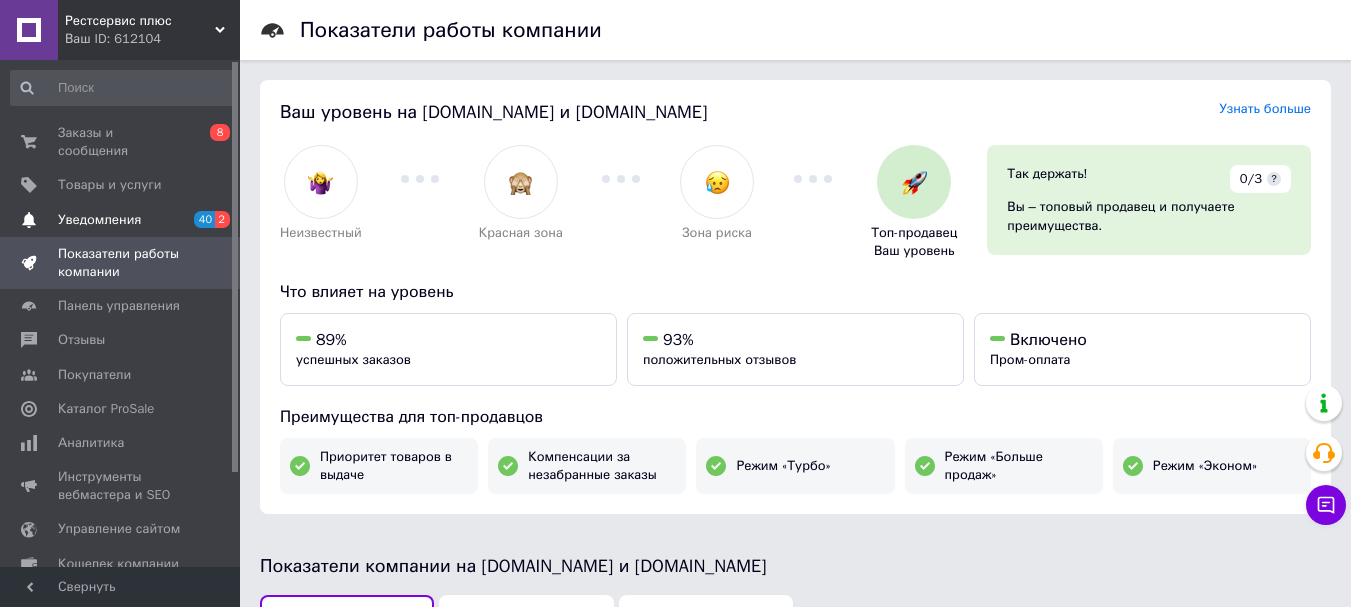 click on "Уведомления" at bounding box center (99, 220) 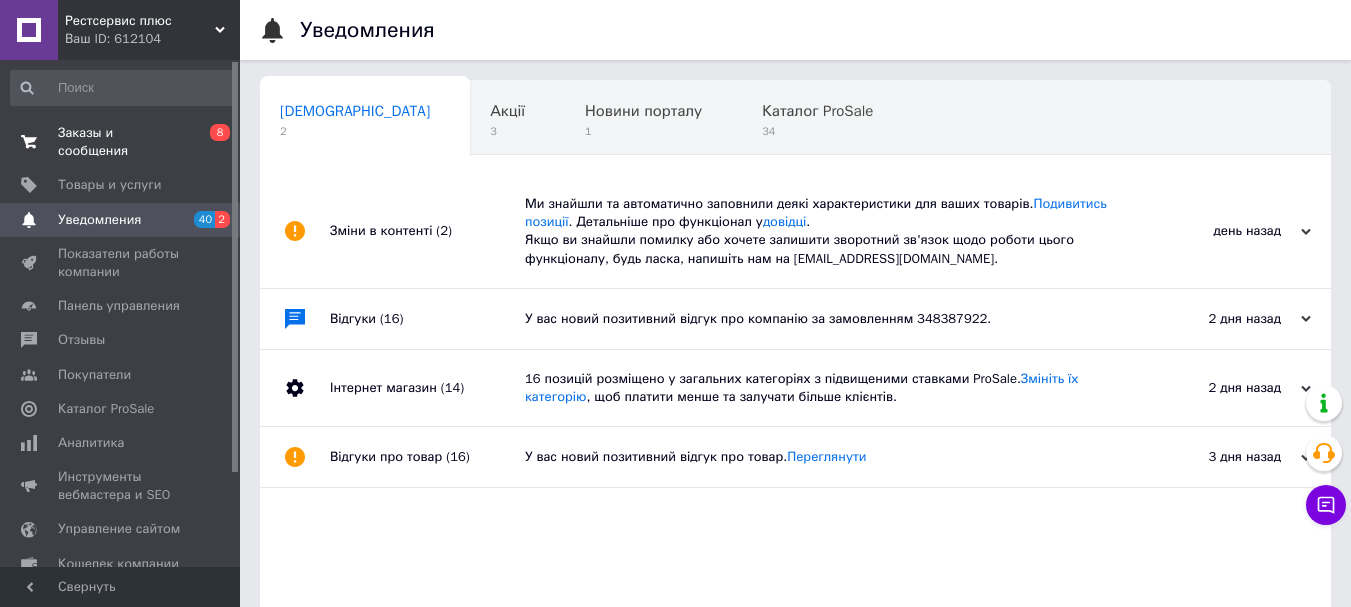 click on "Заказы и сообщения" at bounding box center (121, 142) 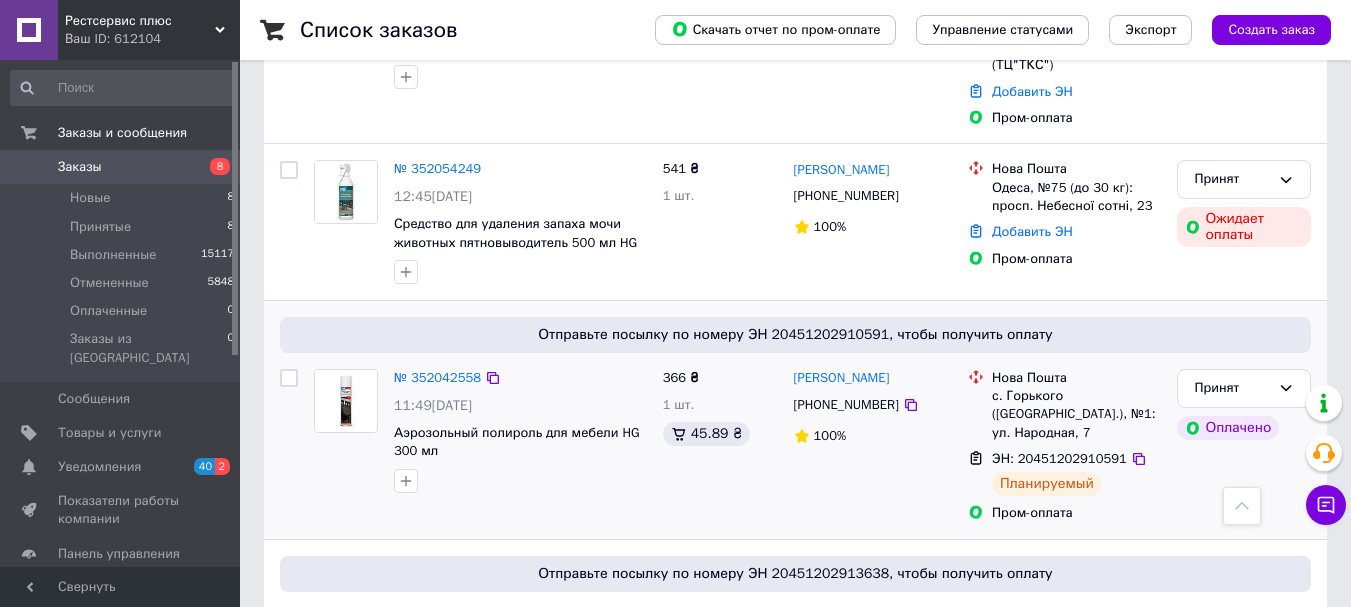 scroll, scrollTop: 600, scrollLeft: 0, axis: vertical 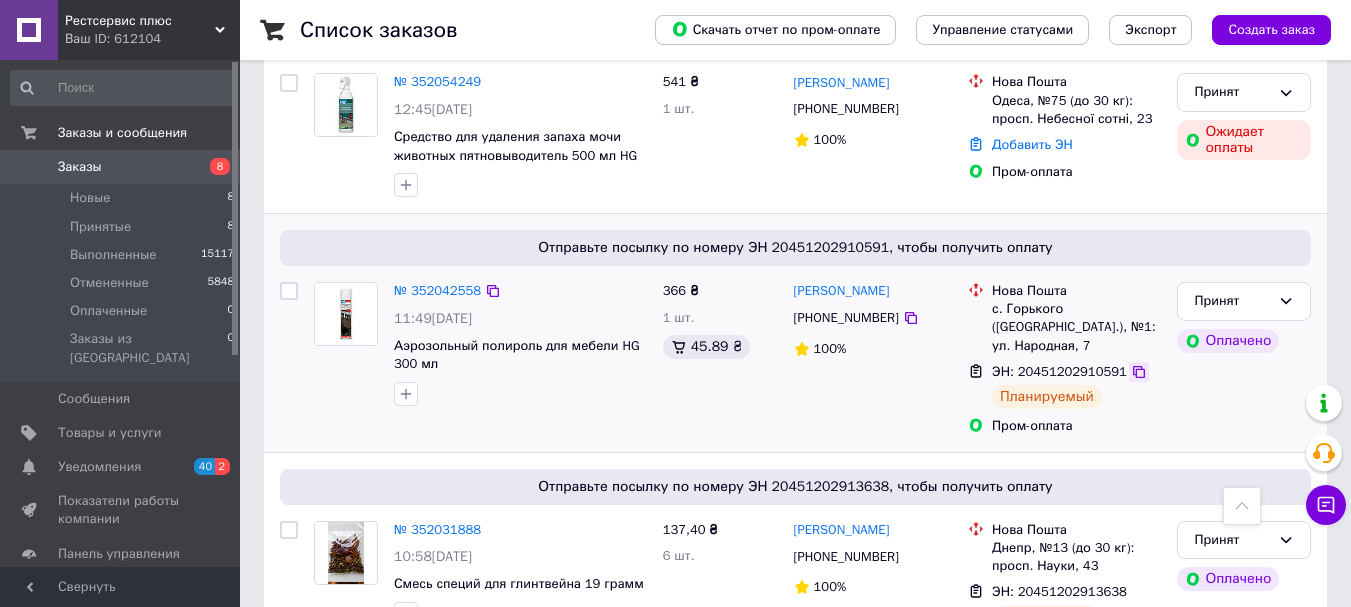 click 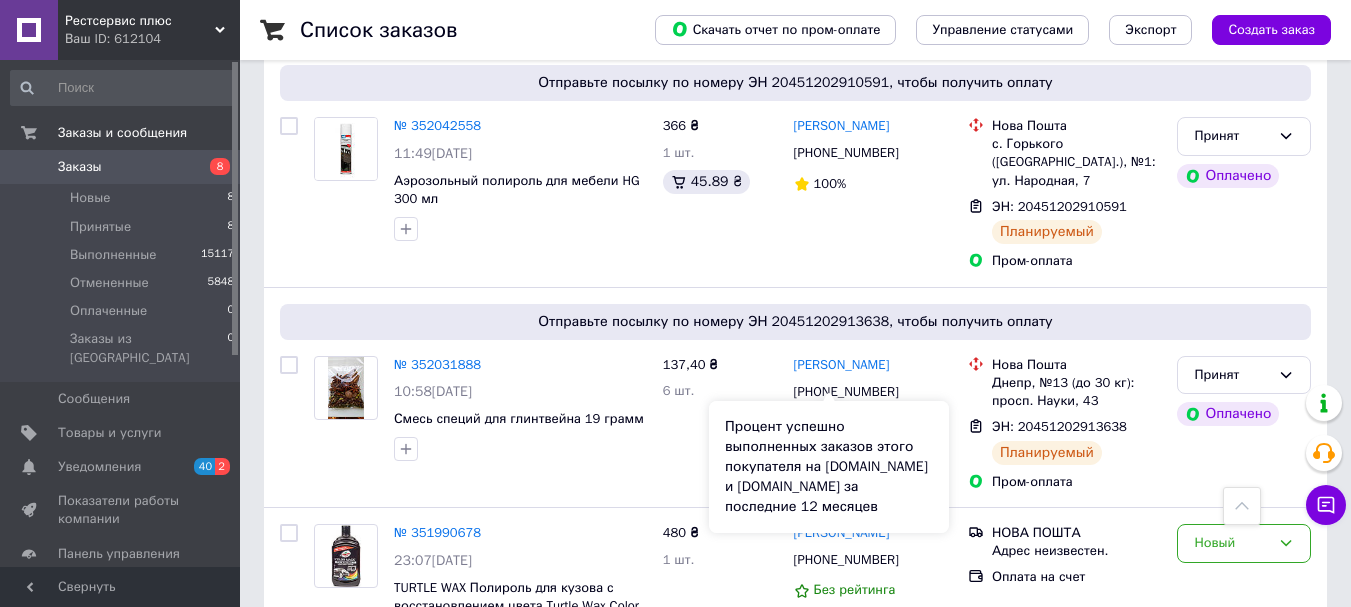 scroll, scrollTop: 800, scrollLeft: 0, axis: vertical 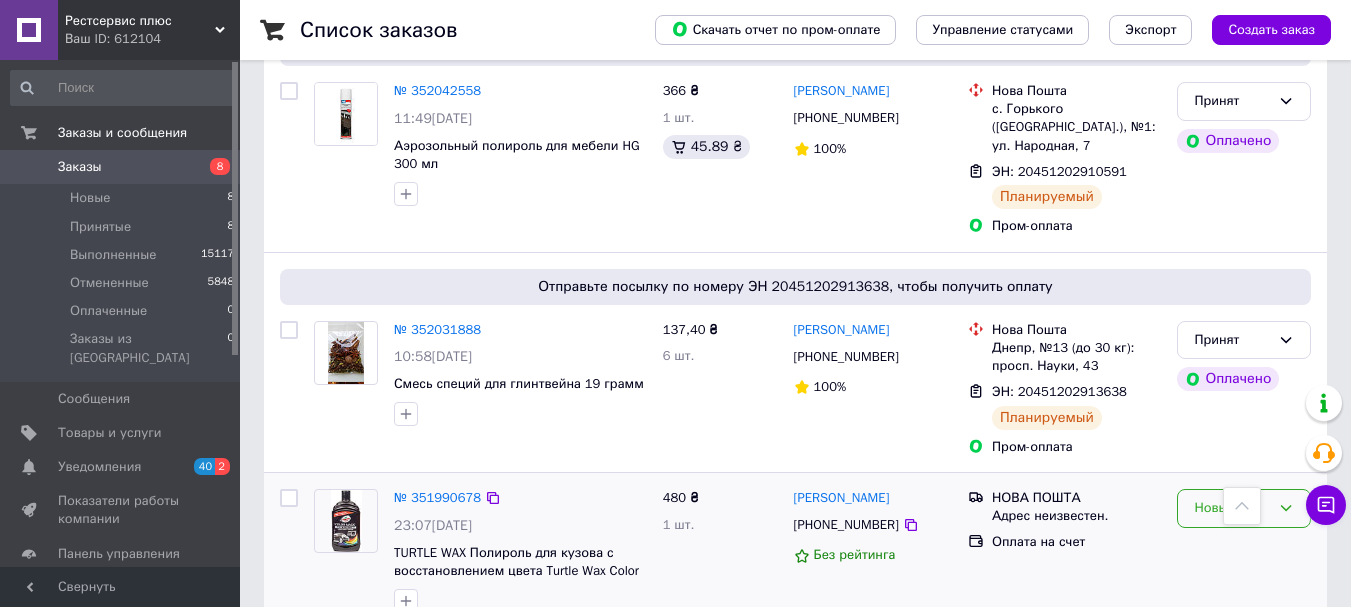 click on "Новый" at bounding box center (1232, 508) 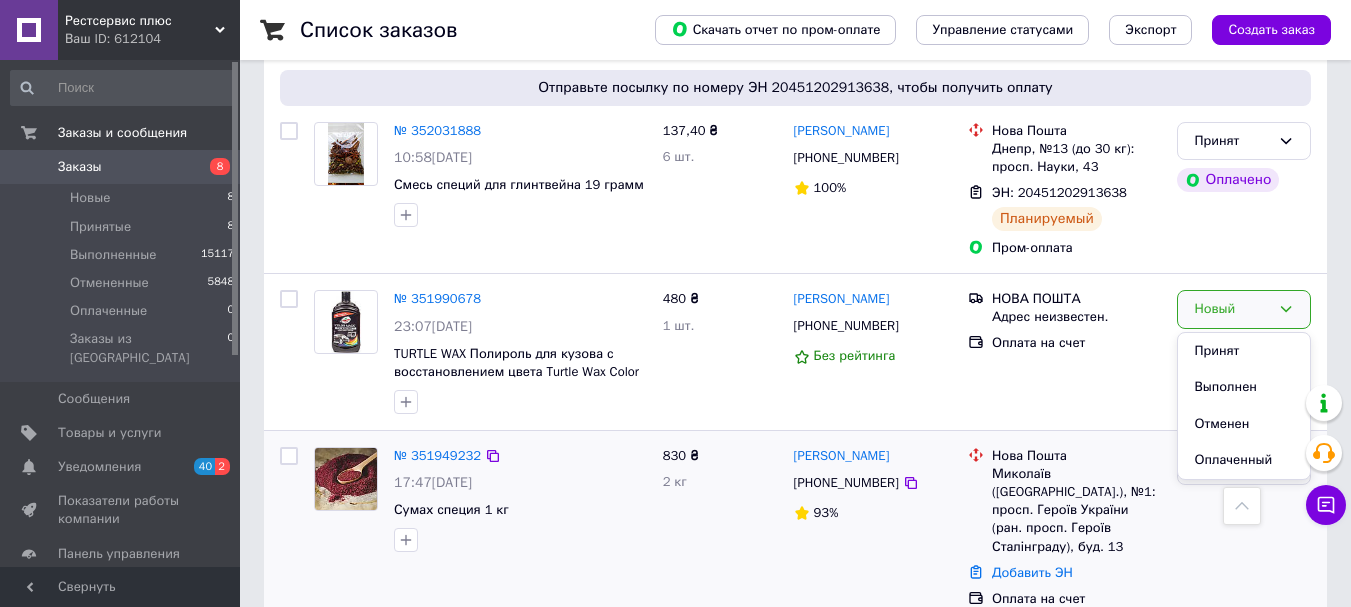 scroll, scrollTop: 1000, scrollLeft: 0, axis: vertical 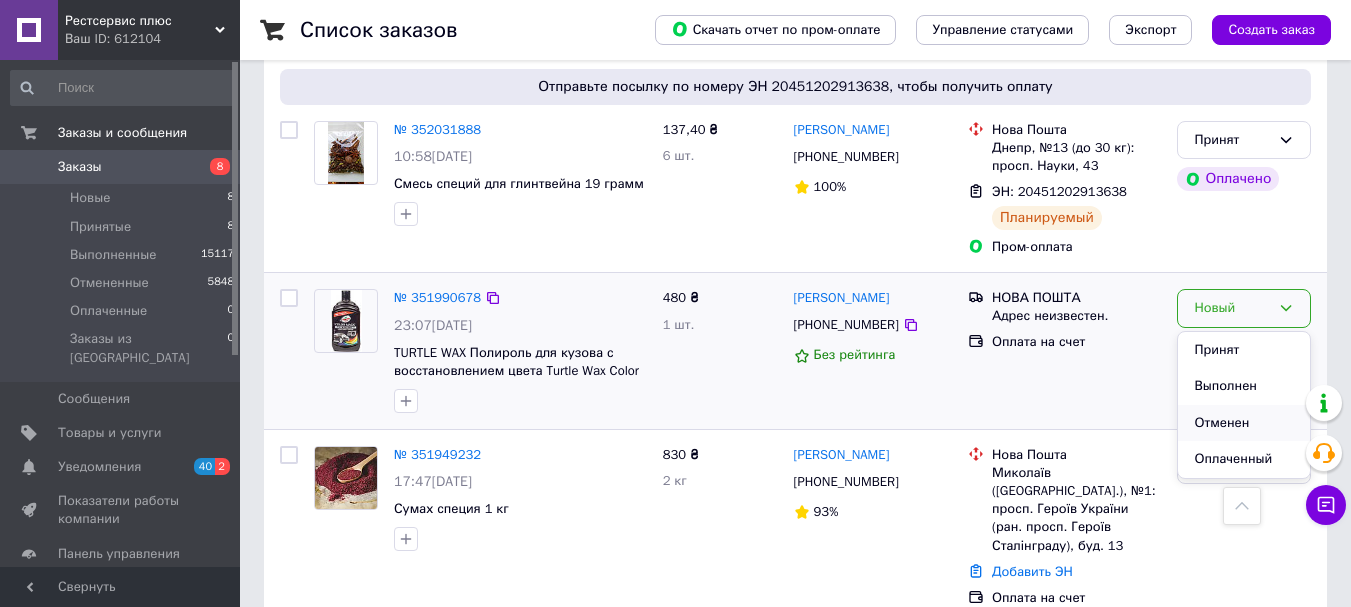 click on "Отменен" at bounding box center (1244, 423) 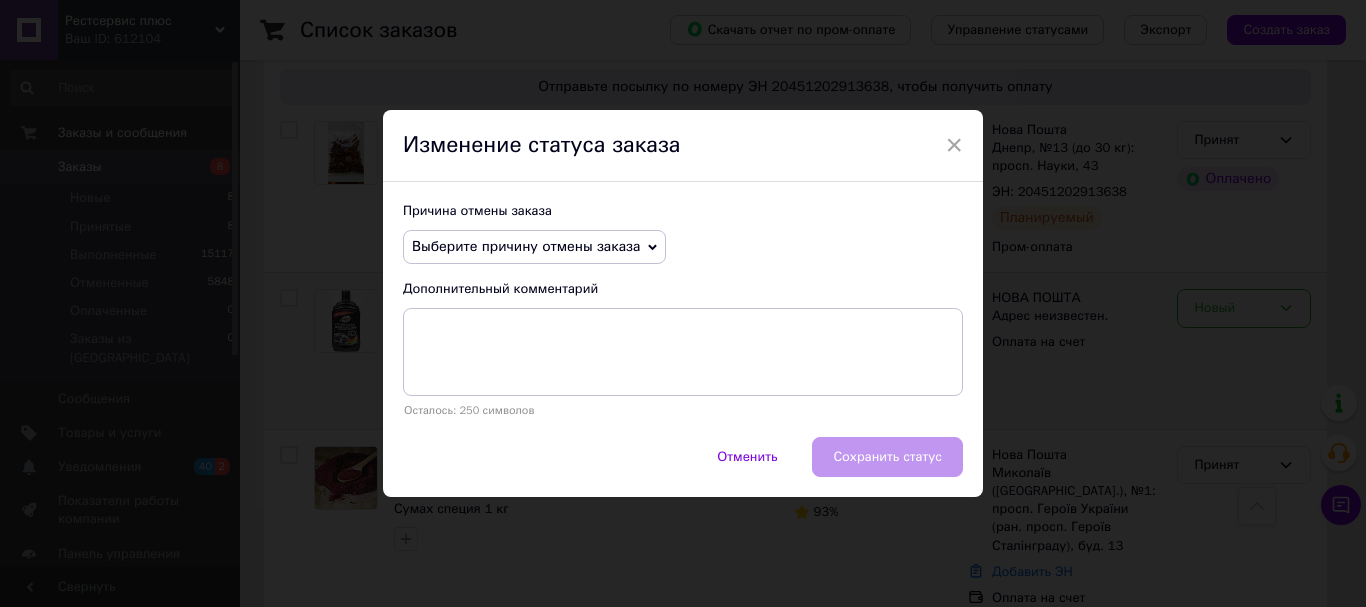 click on "Выберите причину отмены заказа" at bounding box center [534, 247] 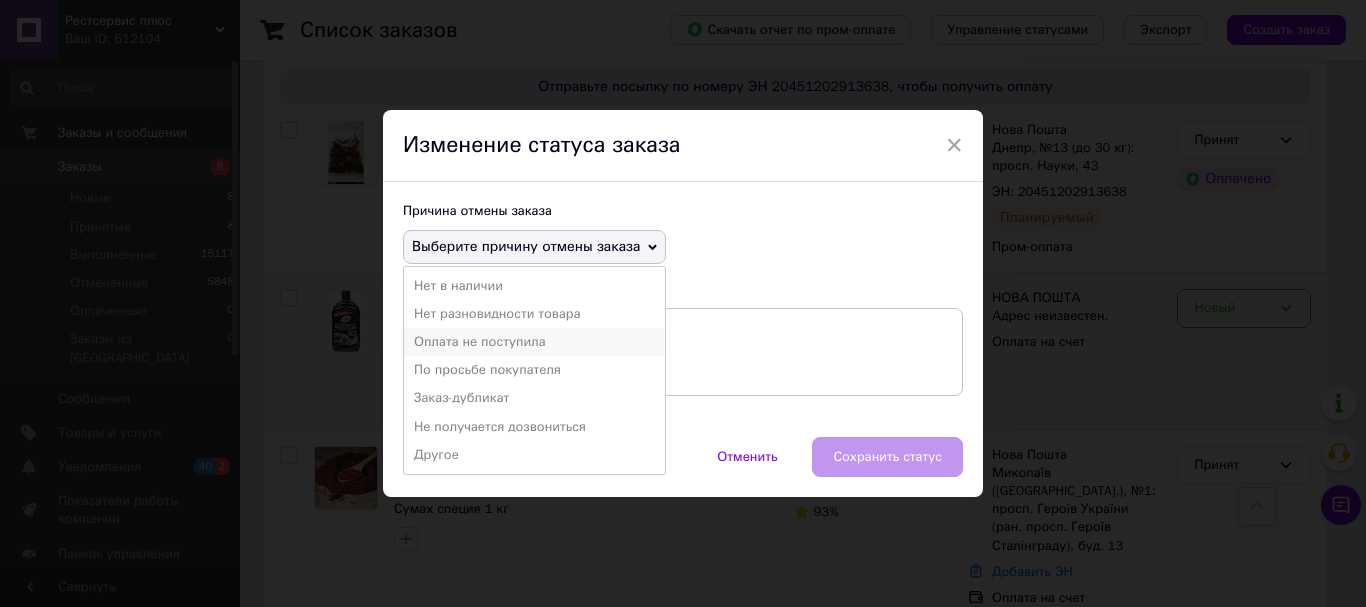 click on "Оплата не поступила" at bounding box center [534, 342] 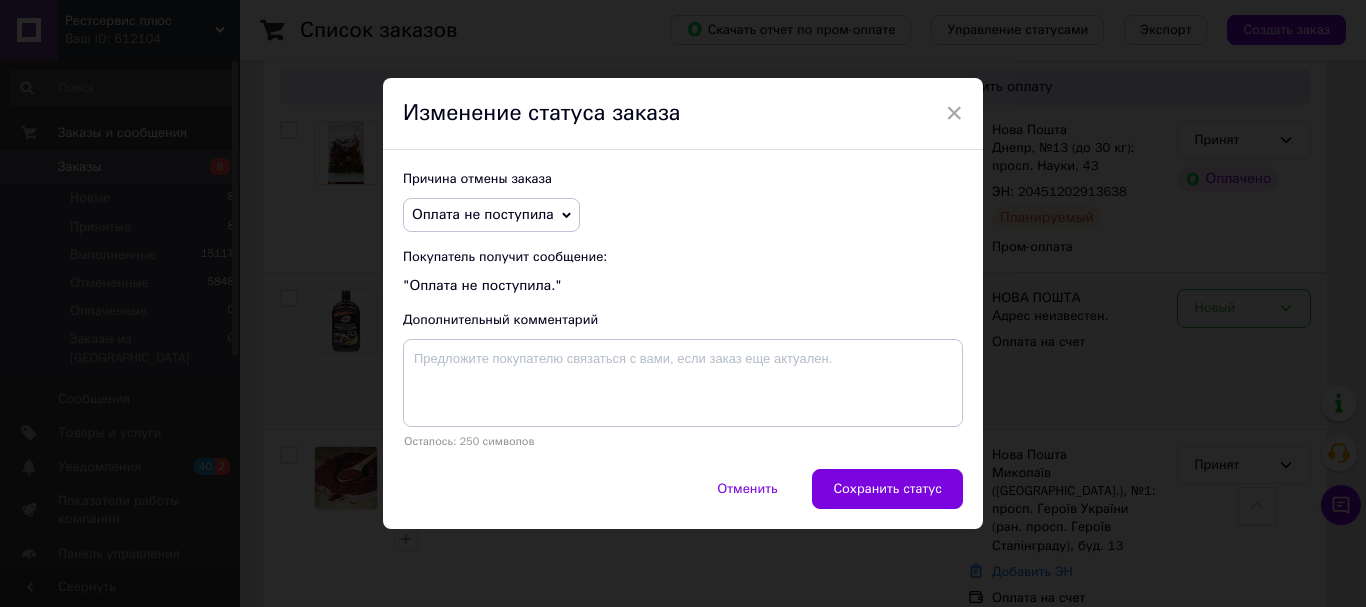 drag, startPoint x: 906, startPoint y: 480, endPoint x: 926, endPoint y: 443, distance: 42.059483 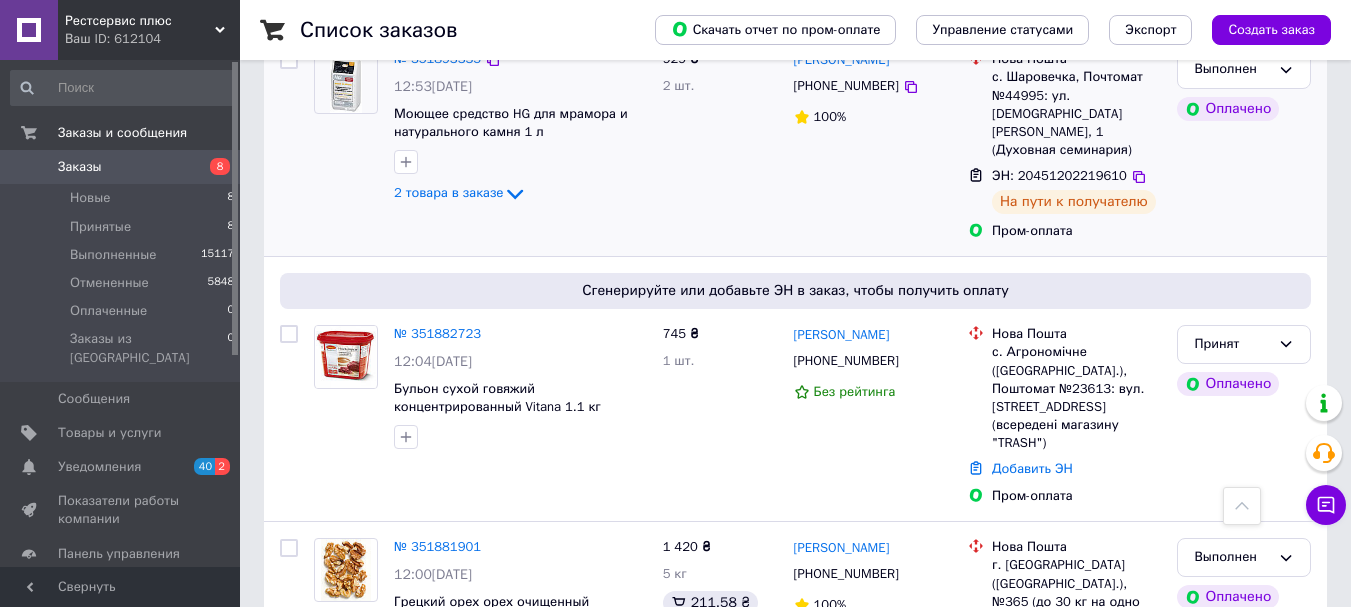 scroll, scrollTop: 1800, scrollLeft: 0, axis: vertical 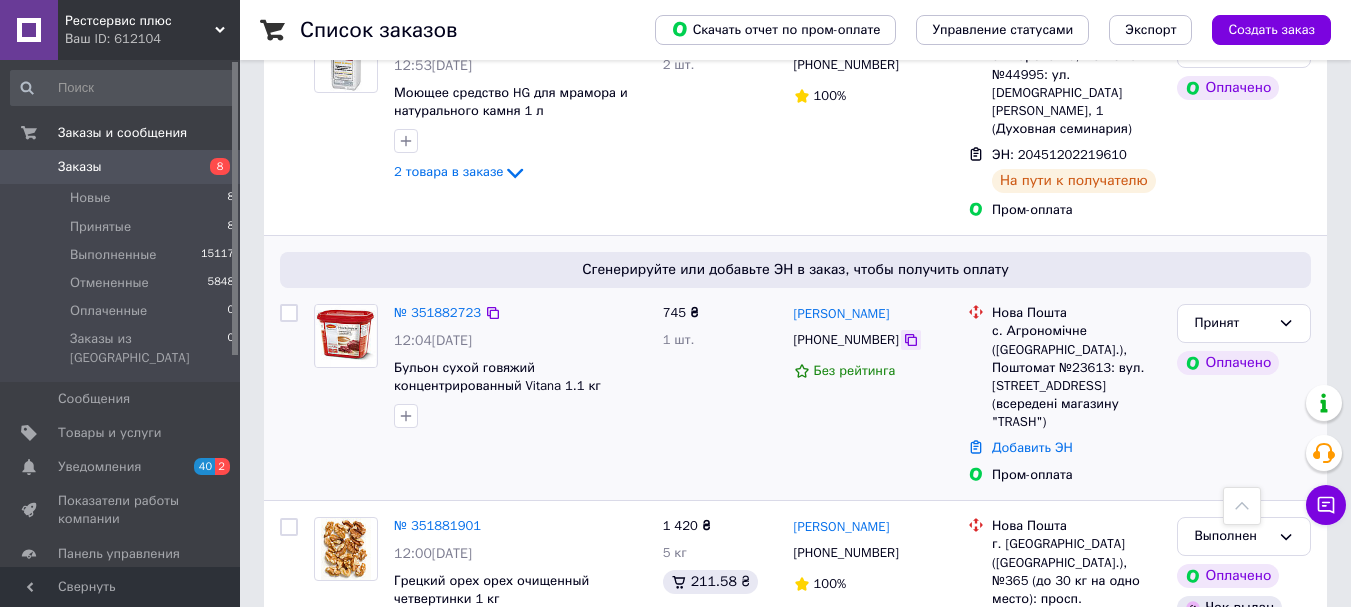 click 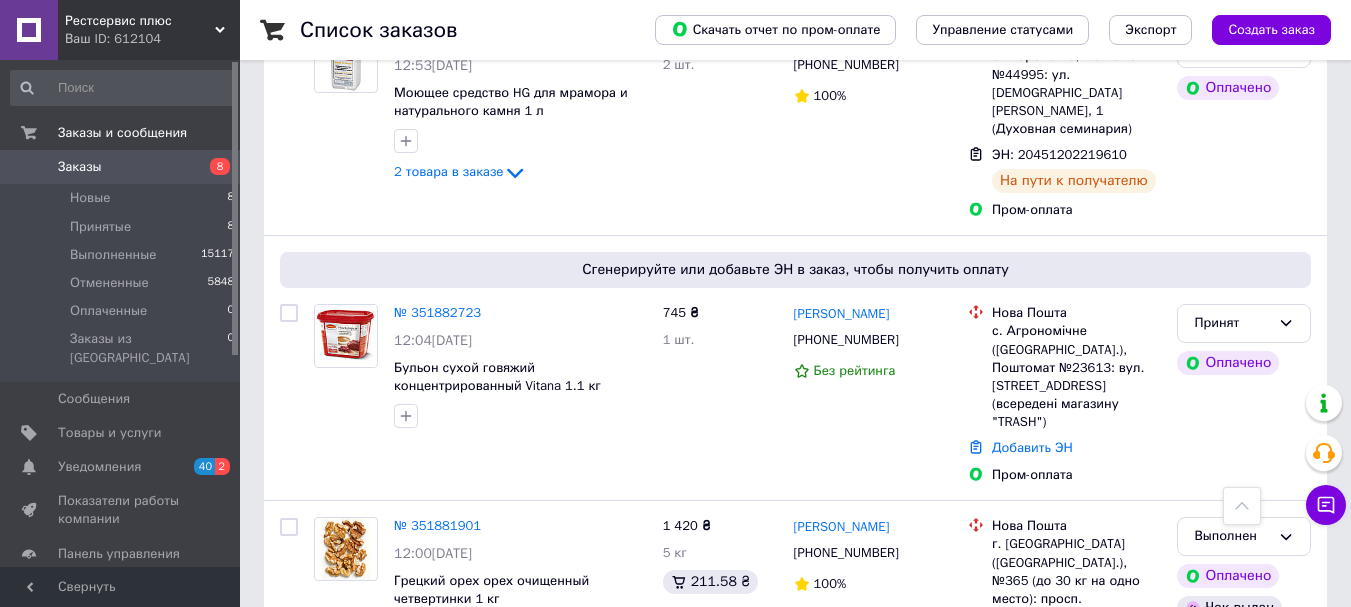 click on "Заказы" at bounding box center [121, 167] 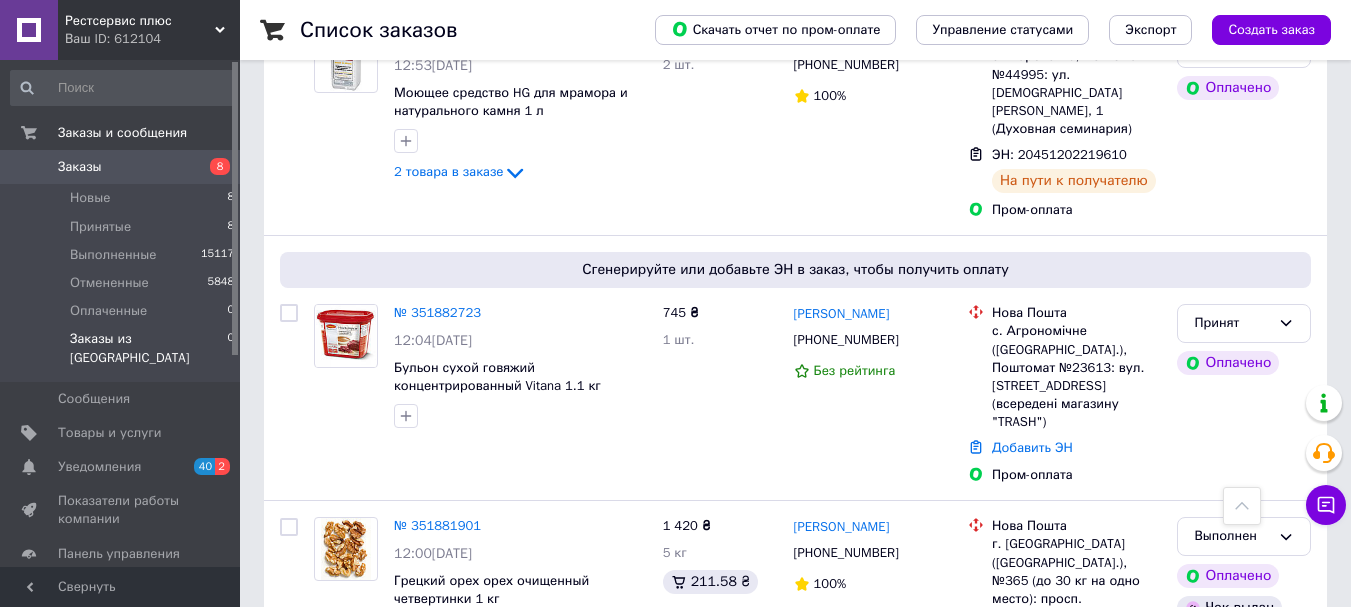 scroll, scrollTop: 0, scrollLeft: 0, axis: both 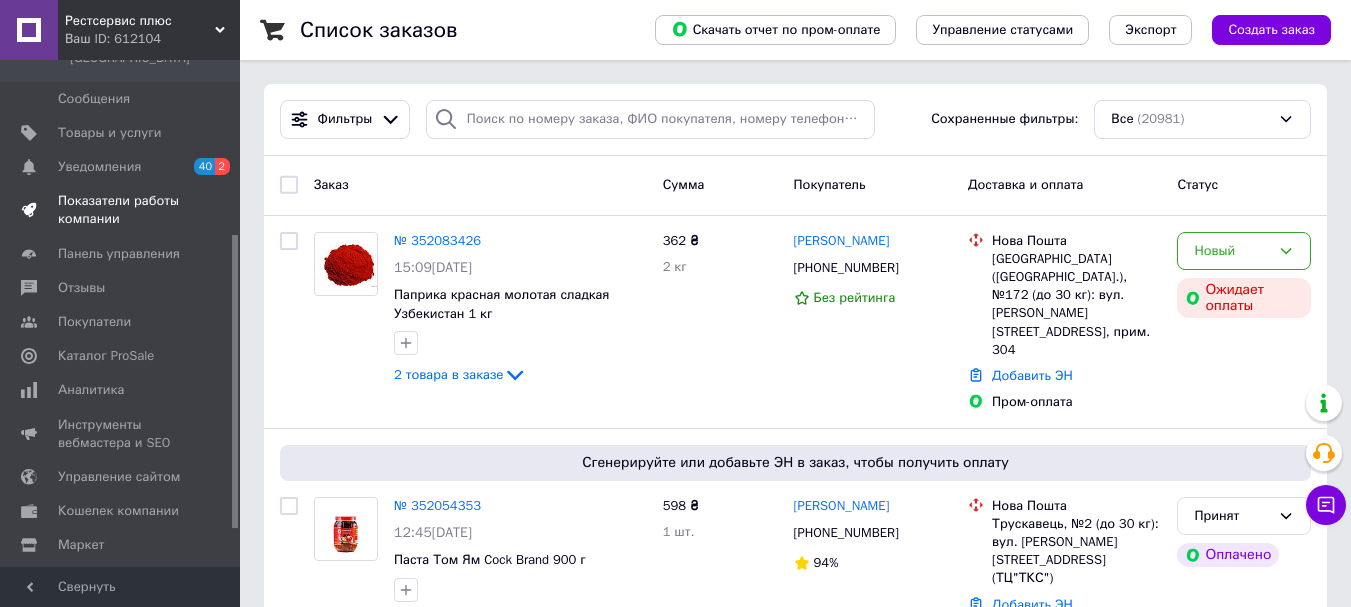 click on "Показатели работы компании" at bounding box center [121, 210] 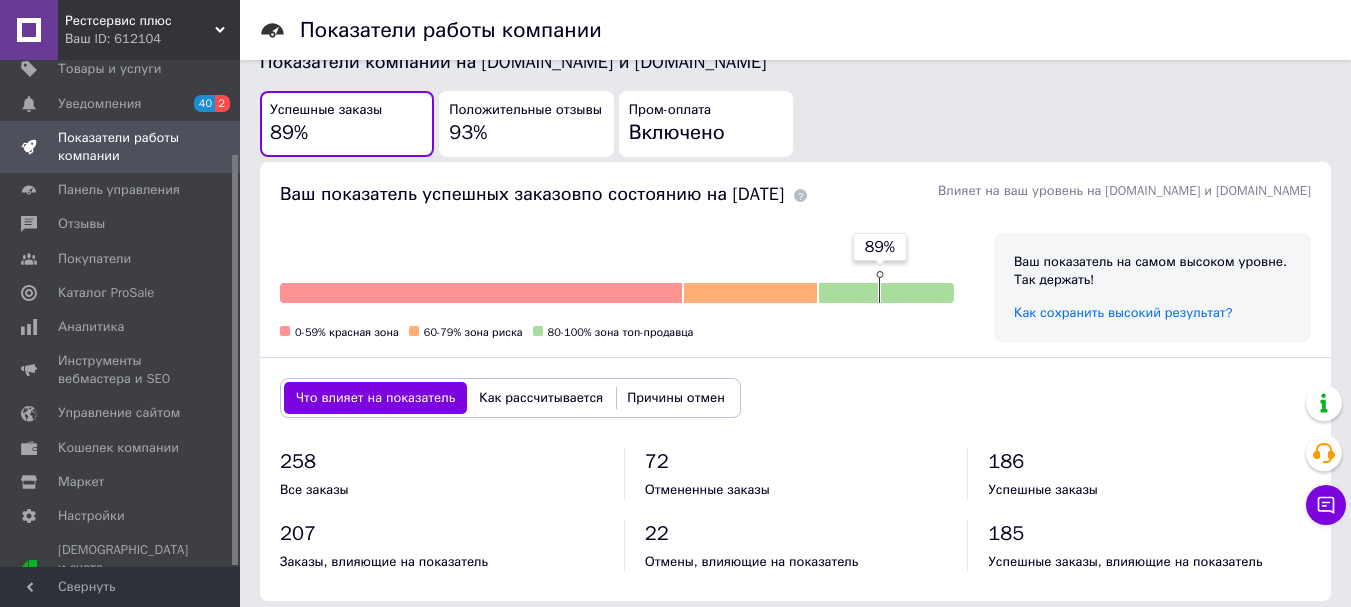 scroll, scrollTop: 500, scrollLeft: 0, axis: vertical 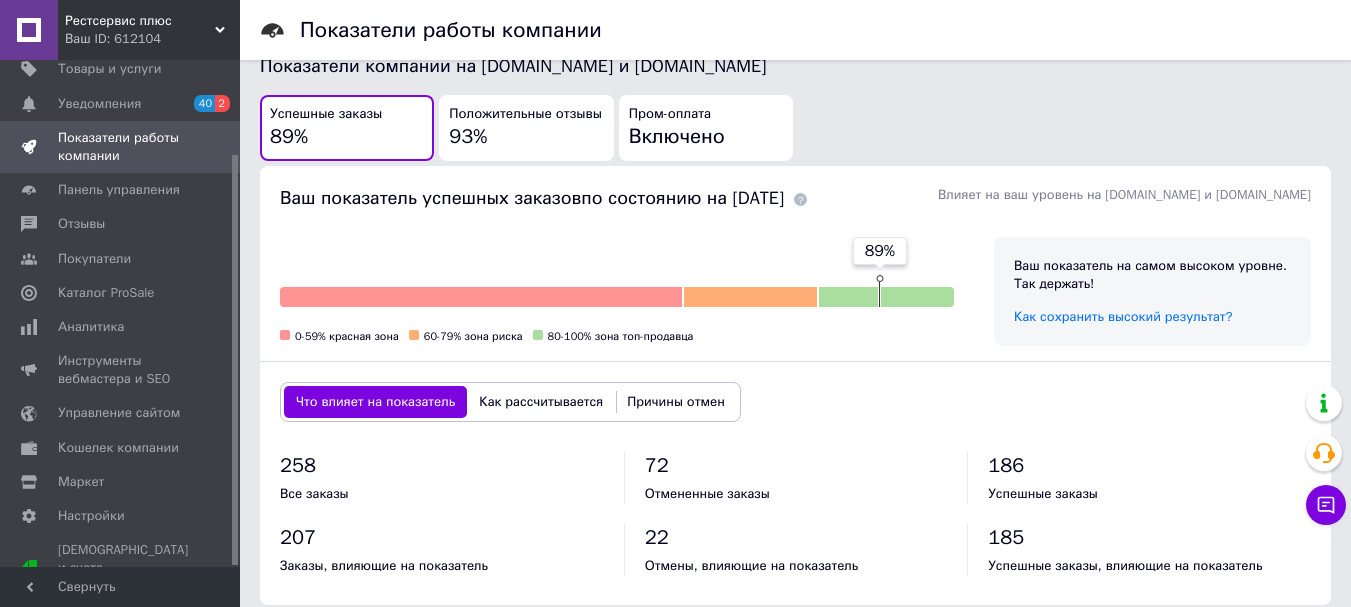 click on "93%" at bounding box center [468, 136] 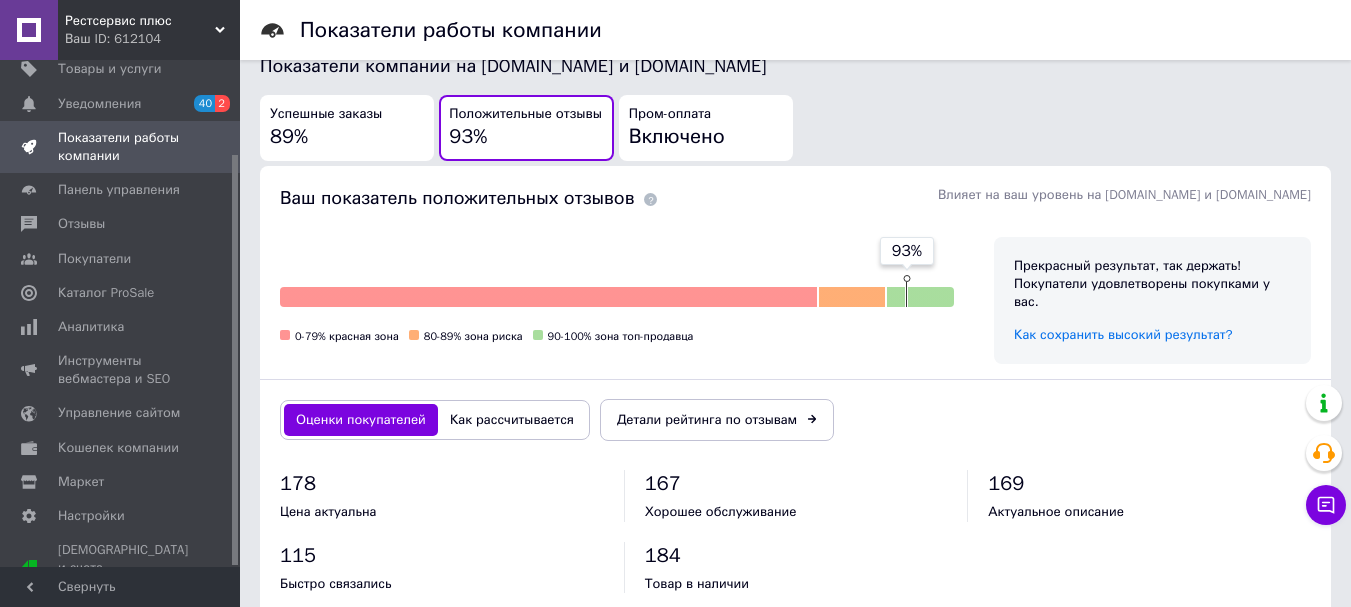 click on "Успешные заказы" at bounding box center (326, 114) 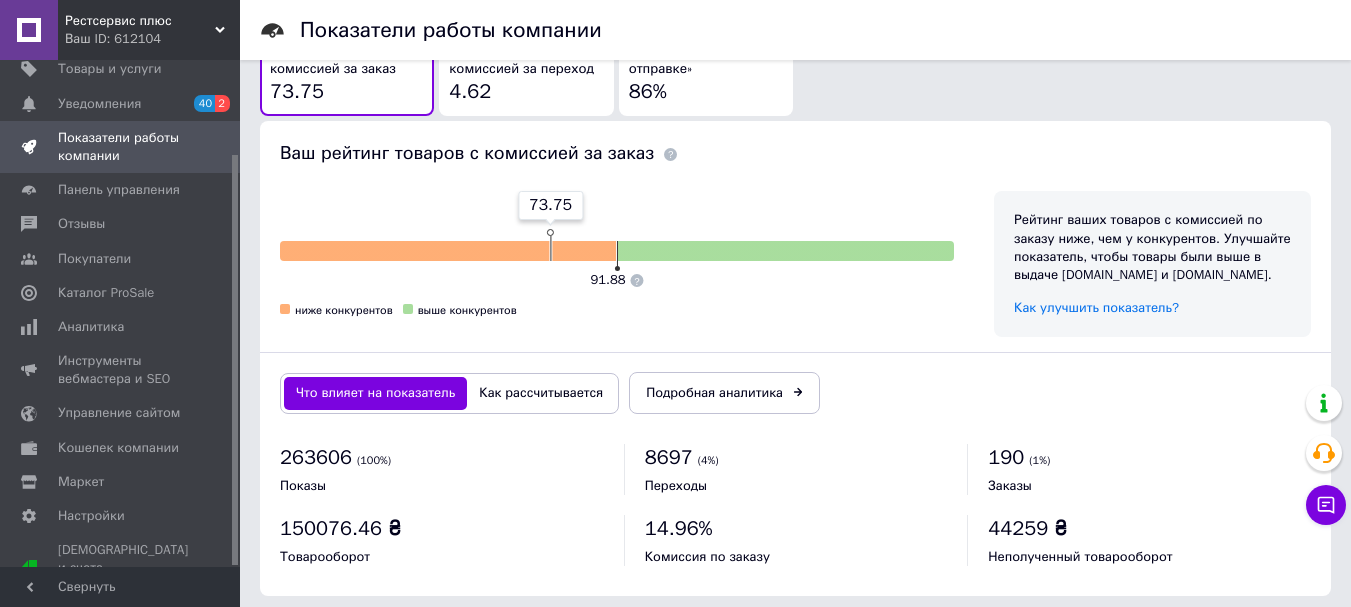 scroll, scrollTop: 1183, scrollLeft: 0, axis: vertical 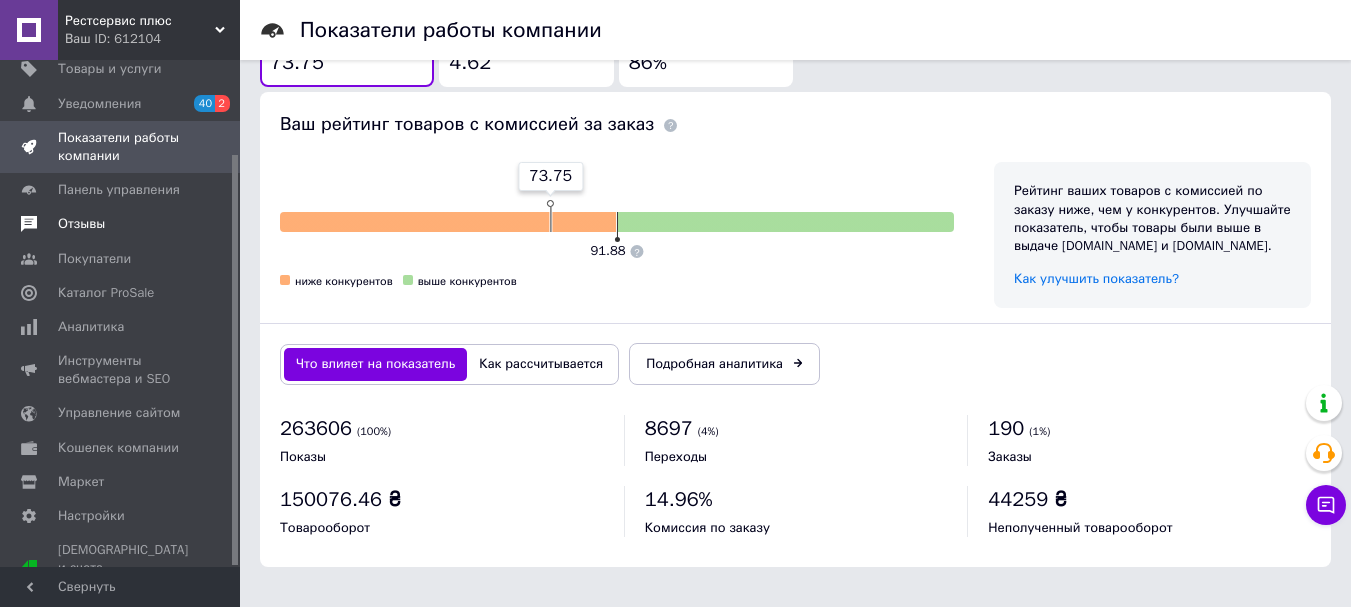click on "Отзывы" at bounding box center (121, 224) 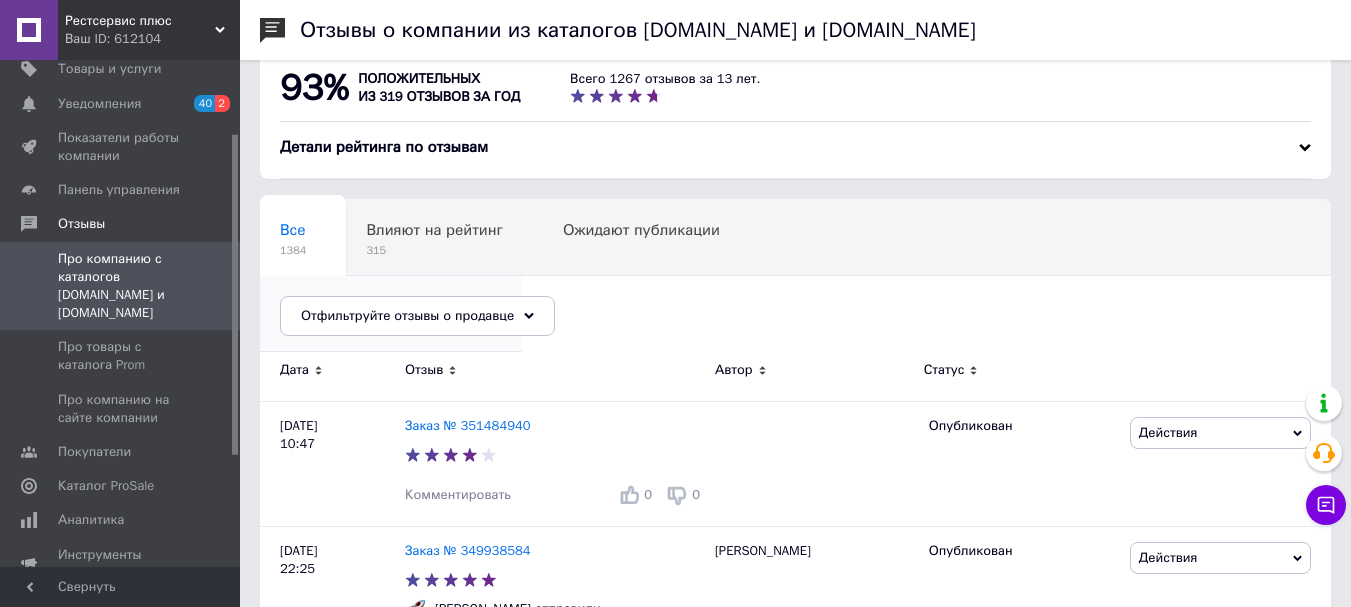 scroll, scrollTop: 0, scrollLeft: 0, axis: both 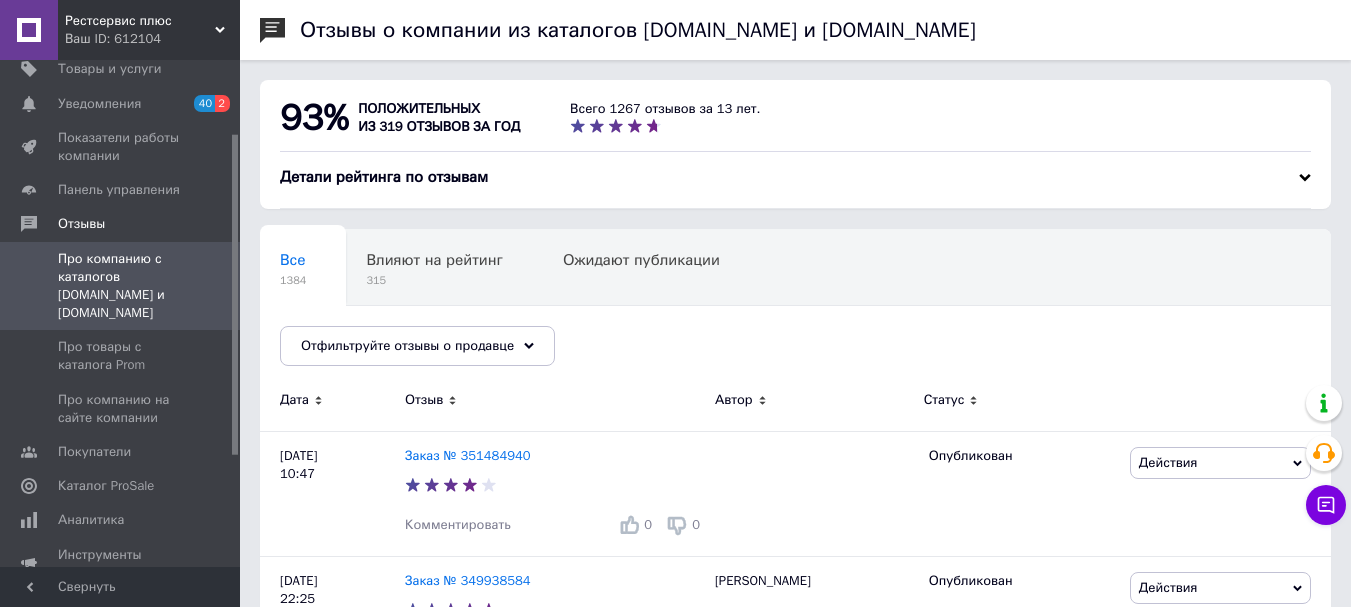 click on "Всего 1267 отзывов за 13 лет." at bounding box center [665, 109] 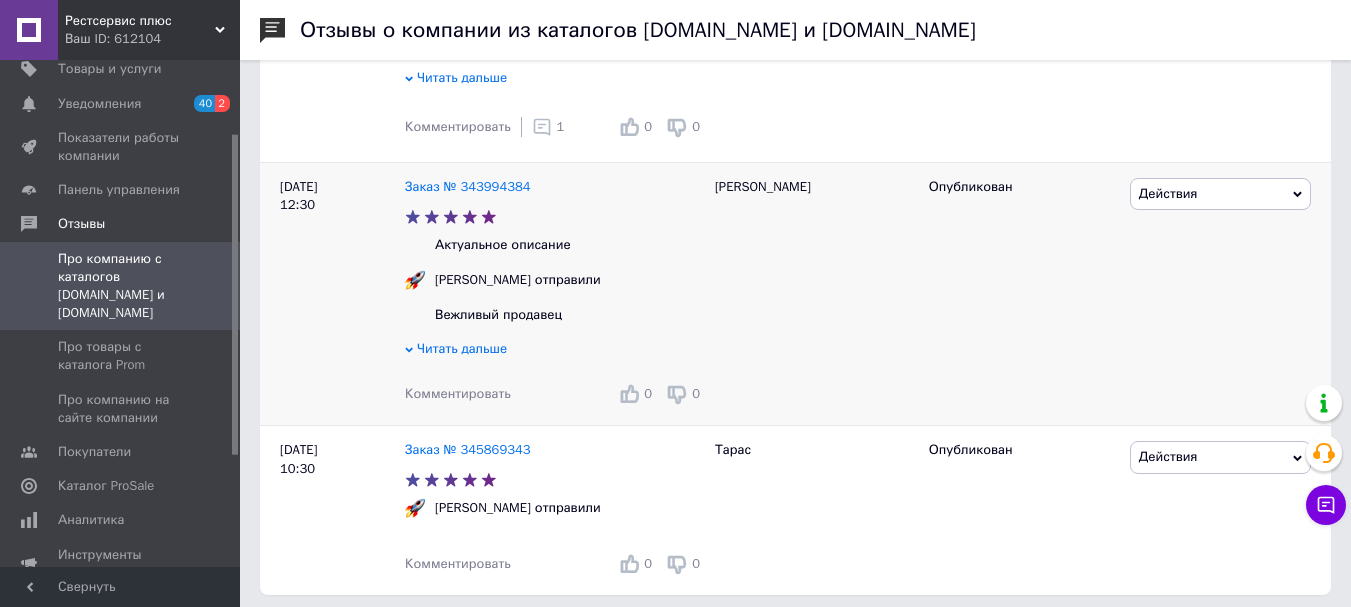 scroll, scrollTop: 5073, scrollLeft: 0, axis: vertical 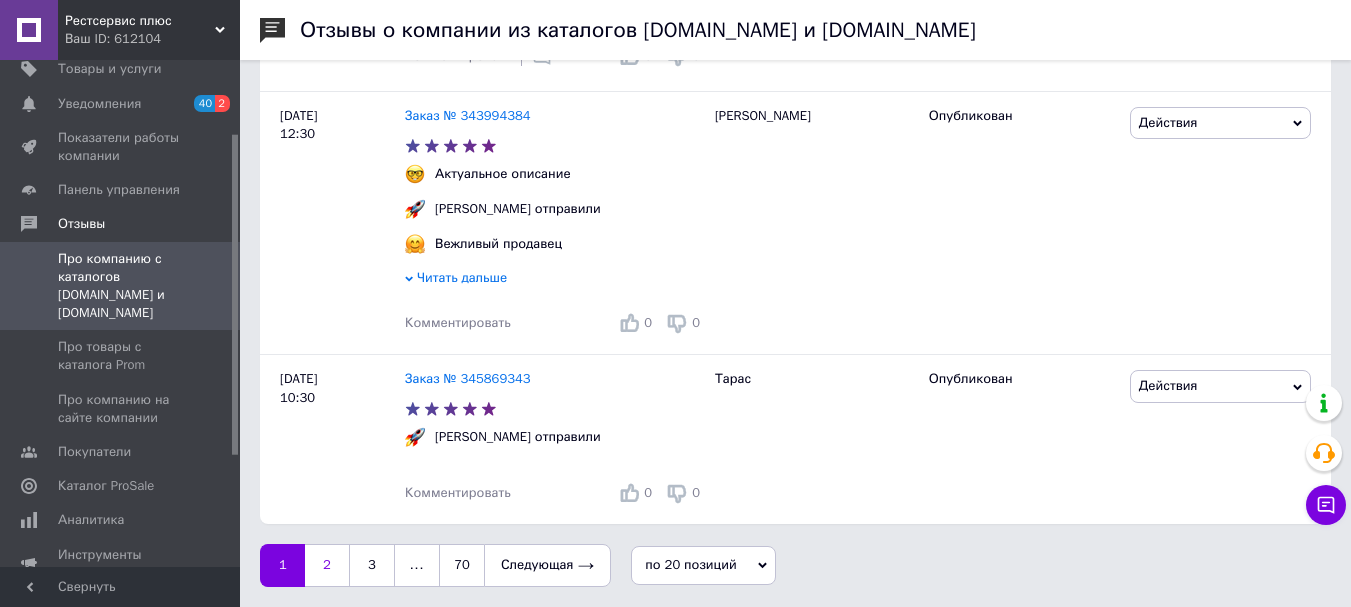 click on "2" at bounding box center [327, 565] 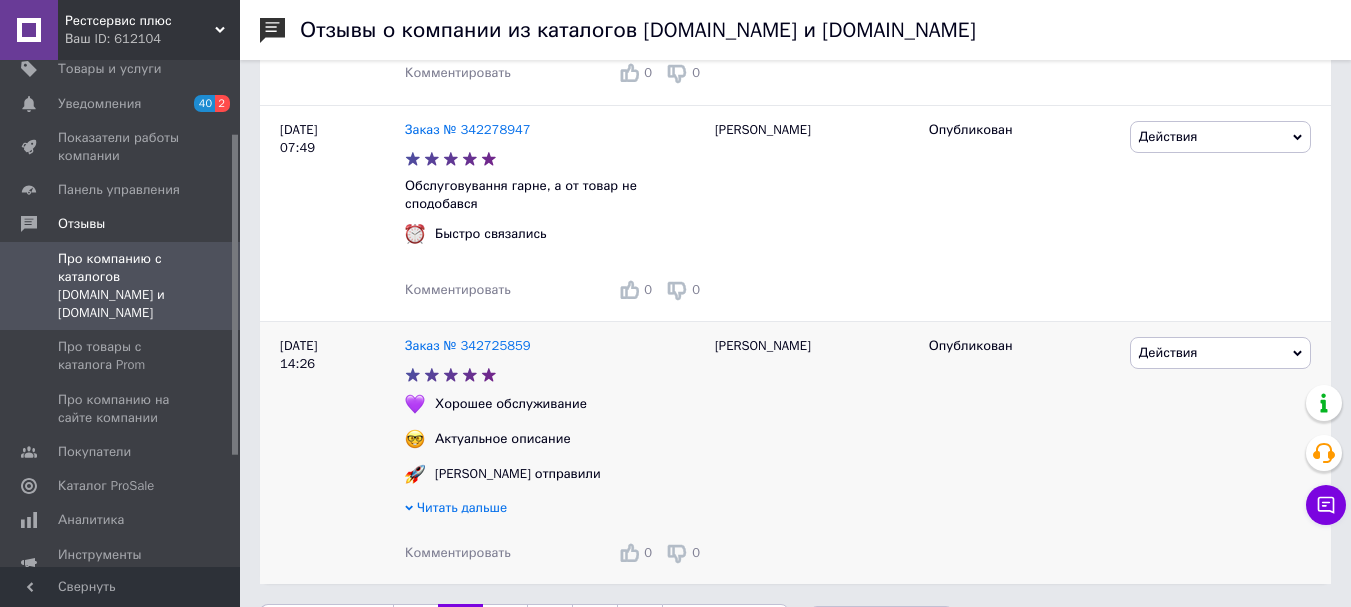 scroll, scrollTop: 4680, scrollLeft: 0, axis: vertical 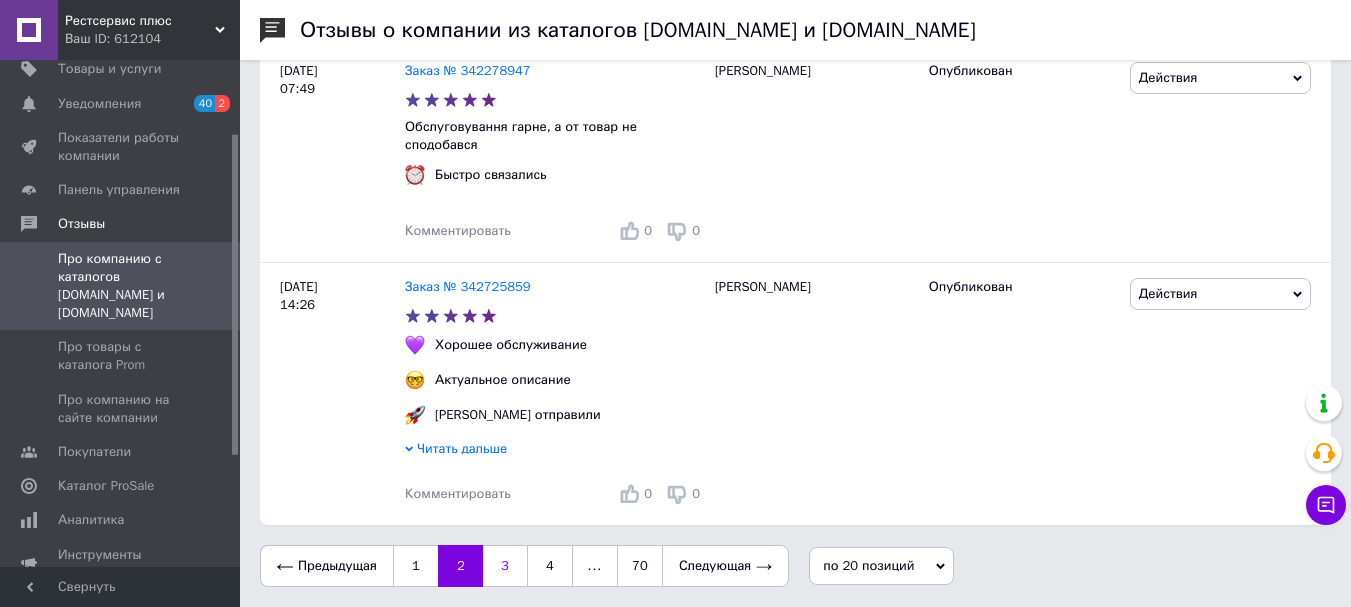 click on "3" at bounding box center [505, 566] 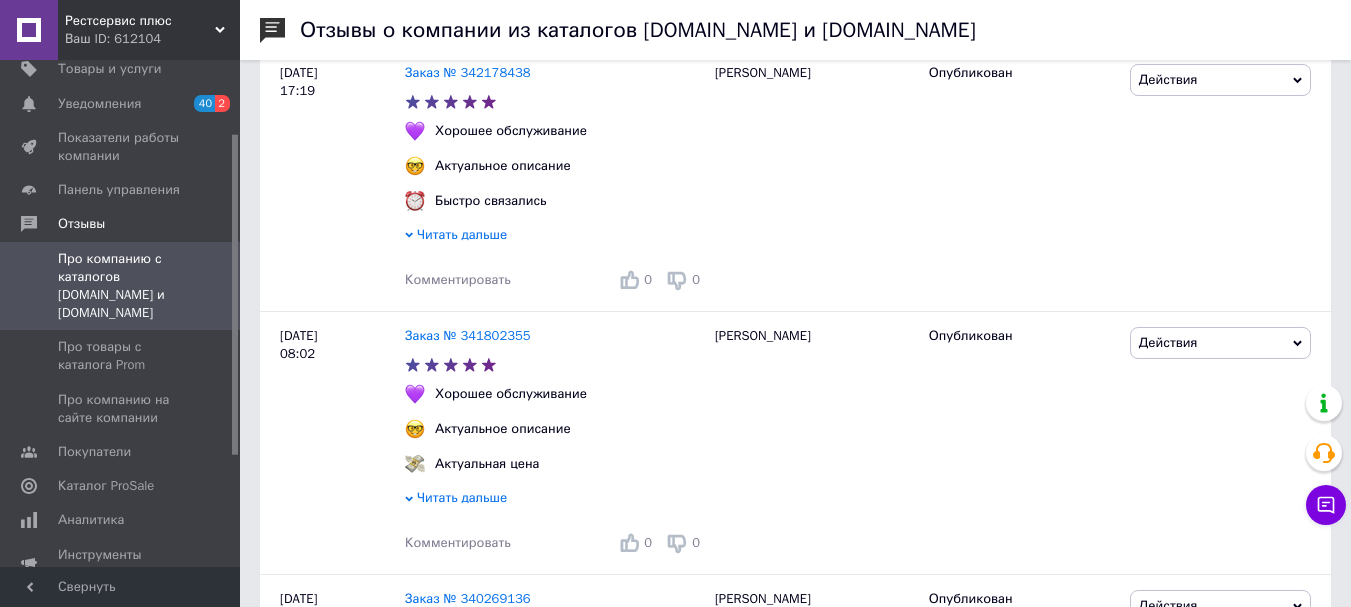scroll, scrollTop: 800, scrollLeft: 0, axis: vertical 